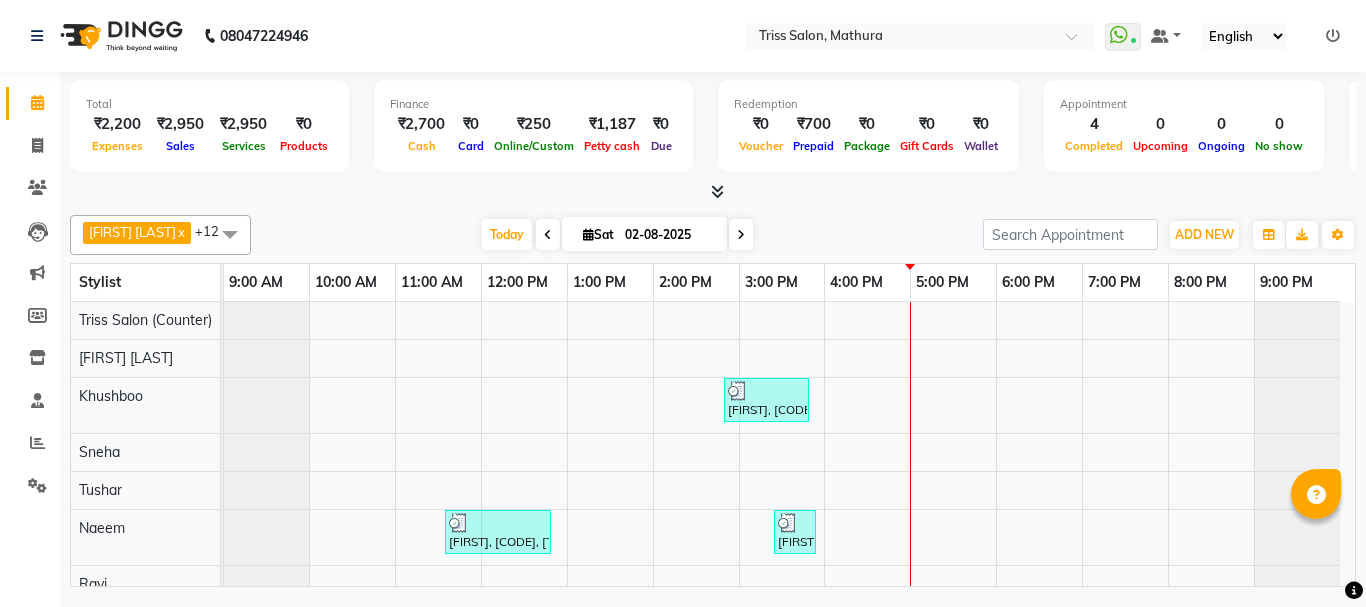 scroll, scrollTop: 0, scrollLeft: 0, axis: both 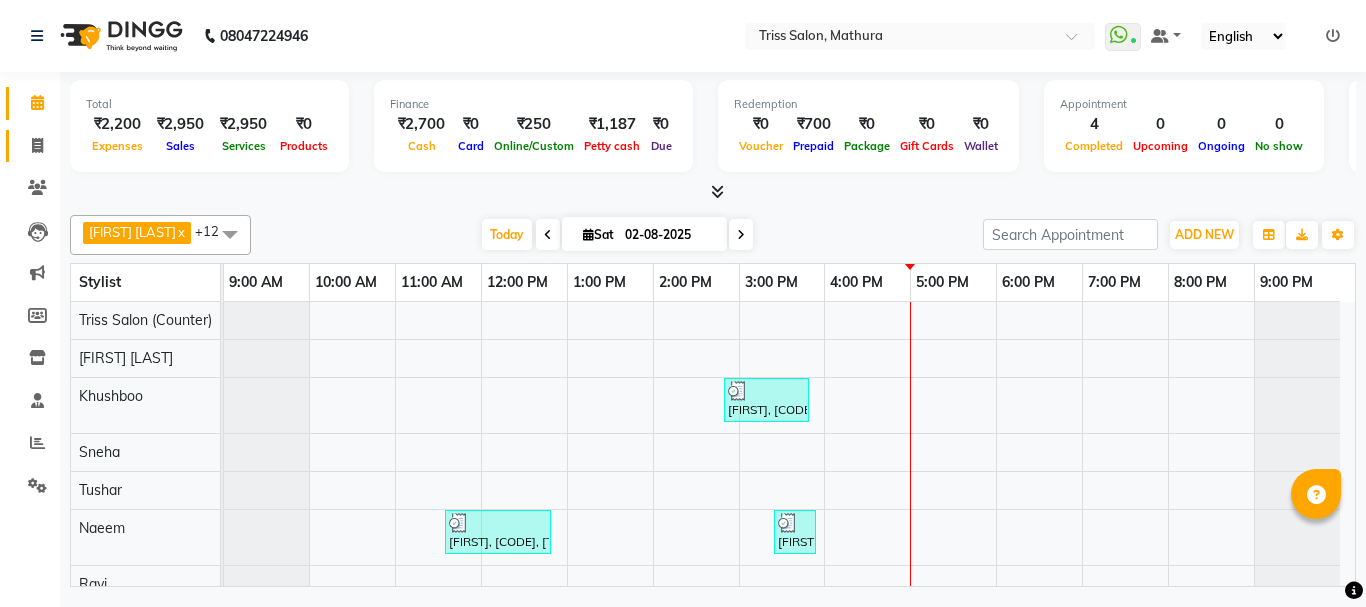 click 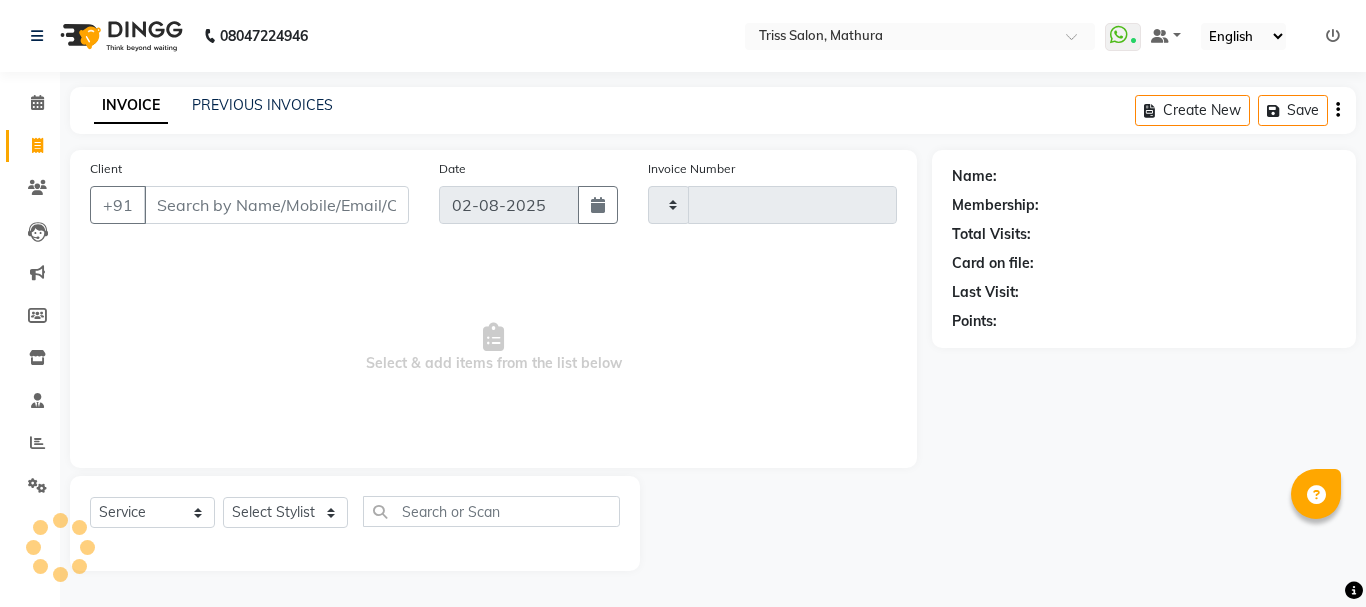 type on "1264" 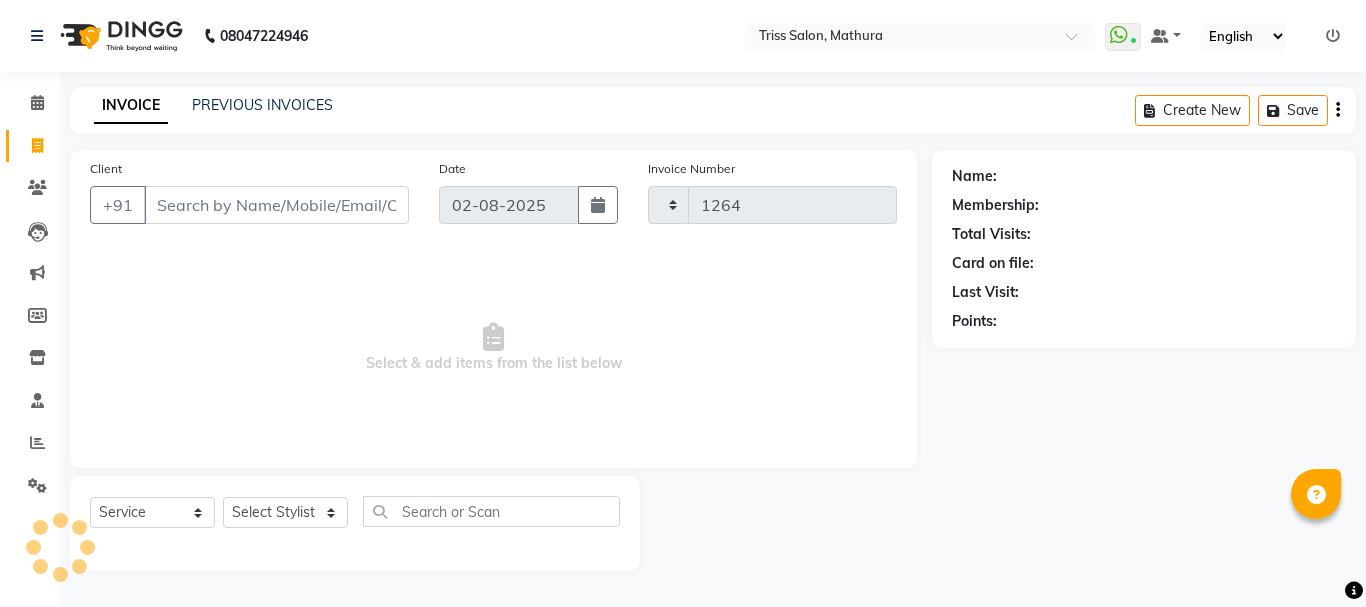 select on "4304" 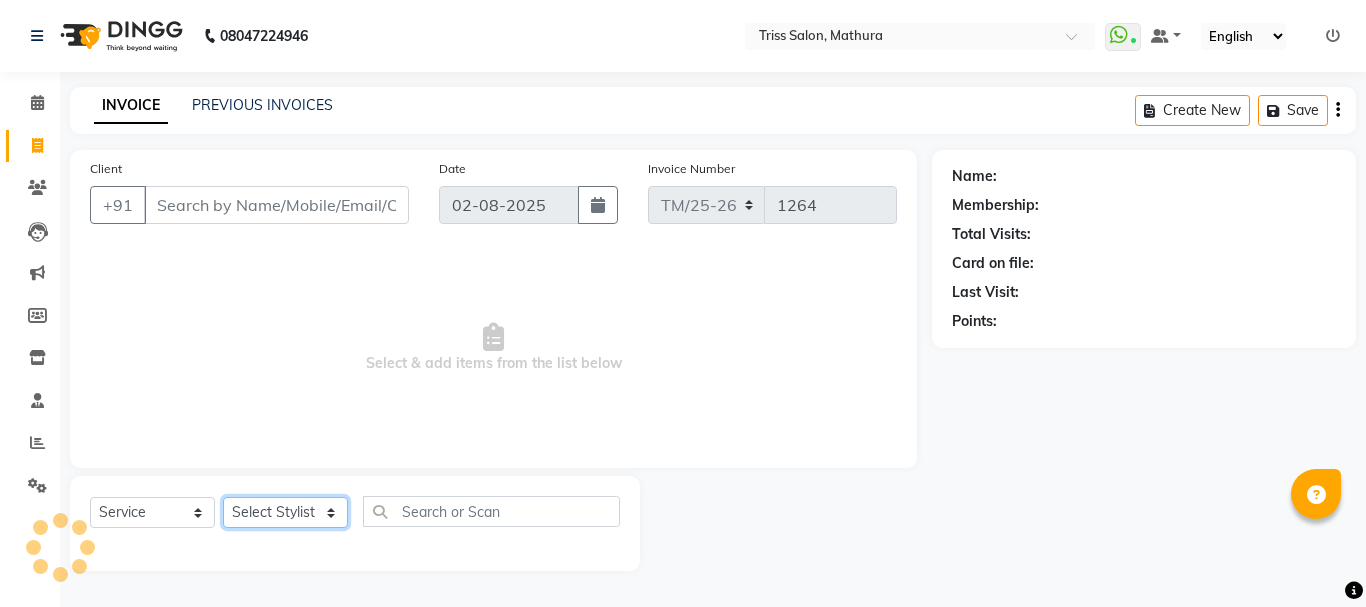 click on "Select Stylist" 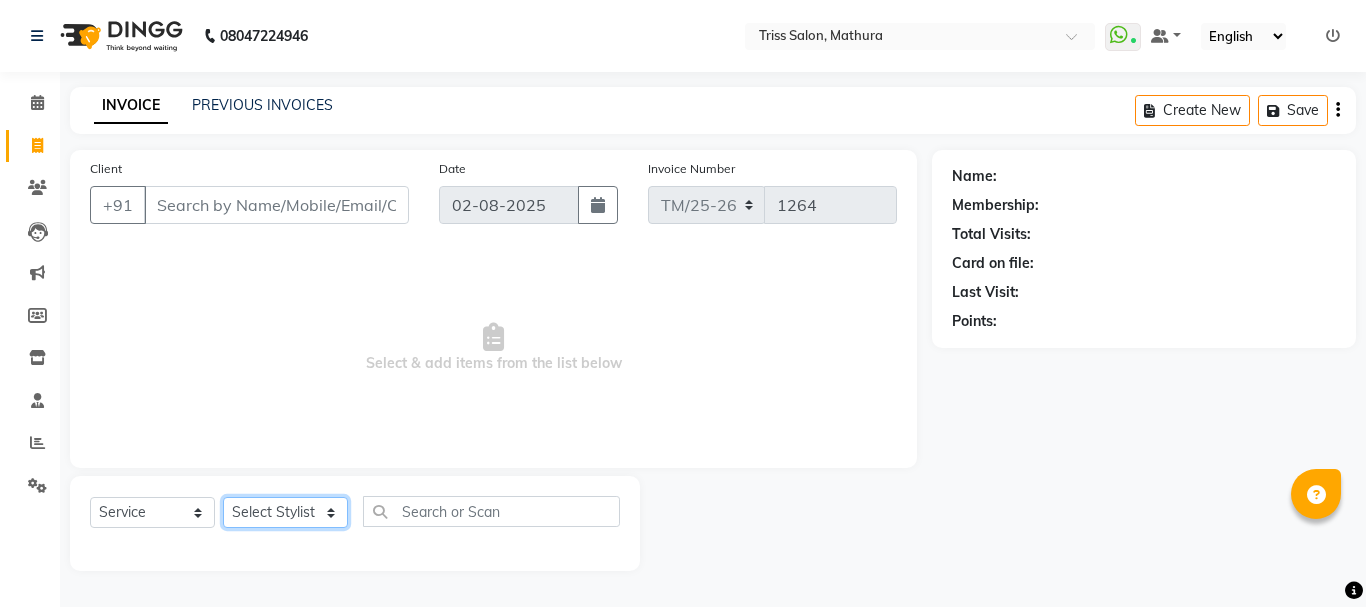 click on "Select Stylist [FIRST] [FIRST] [FIRST] [FIRST] [FIRST] [FIRST] [FIRST] [FIRST] [FIRST] [FIRST] [FIRST] [FIRST] [FIRST] [FIRST] [FIRST] [FIRST] [FIRST]" 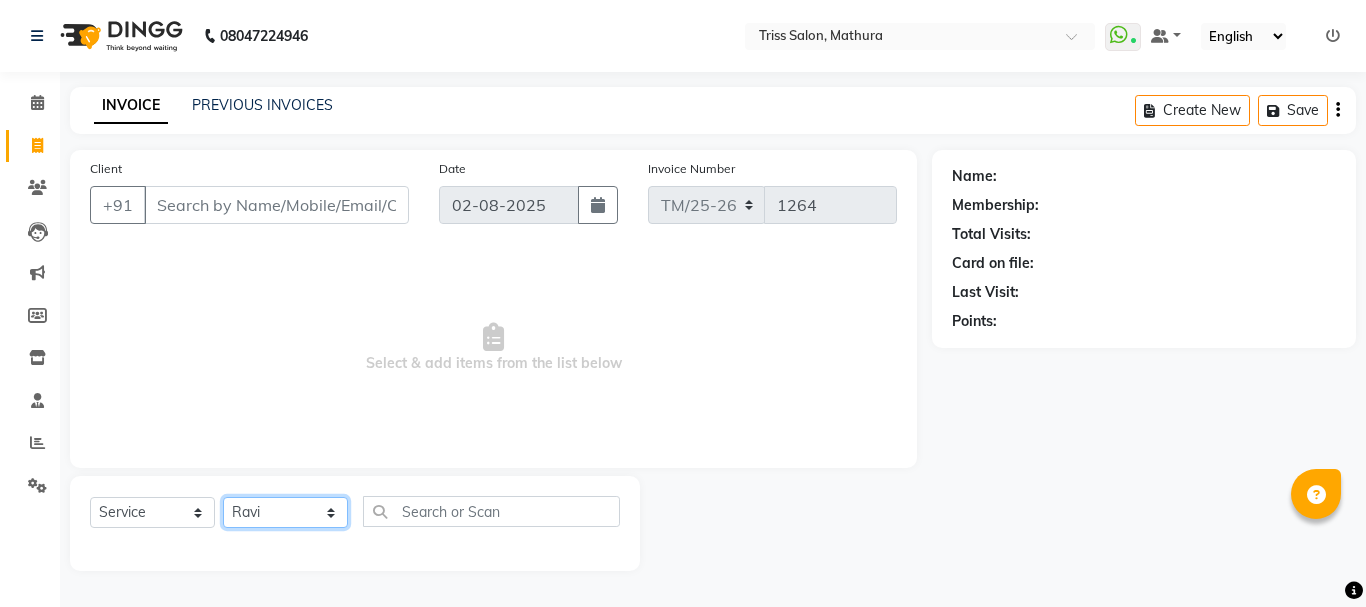 click on "Select Stylist [FIRST] [FIRST] [FIRST] [FIRST] [FIRST] [FIRST] [FIRST] [FIRST] [FIRST] [FIRST] [FIRST] [FIRST] [FIRST] [FIRST] [FIRST] [FIRST] [FIRST]" 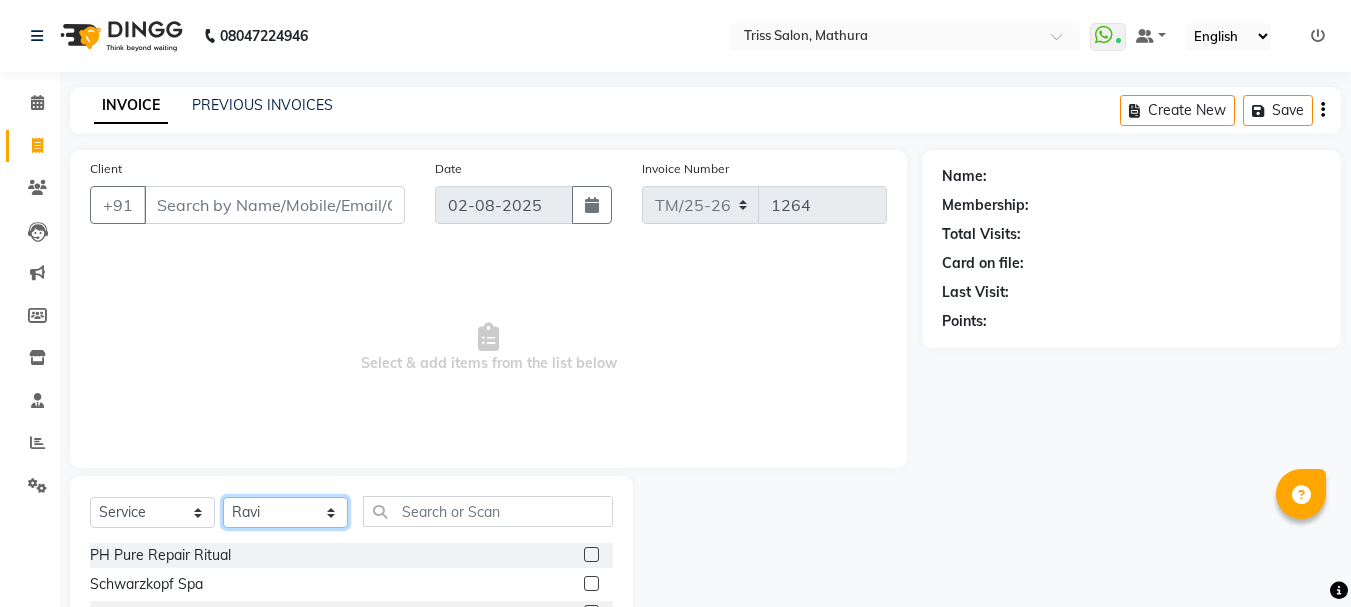 click on "Select Stylist [FIRST] [FIRST] [FIRST] [FIRST] [FIRST] [FIRST] [FIRST] [FIRST] [FIRST] [FIRST] [FIRST] [FIRST] [FIRST] [FIRST] [FIRST] [FIRST] [FIRST]" 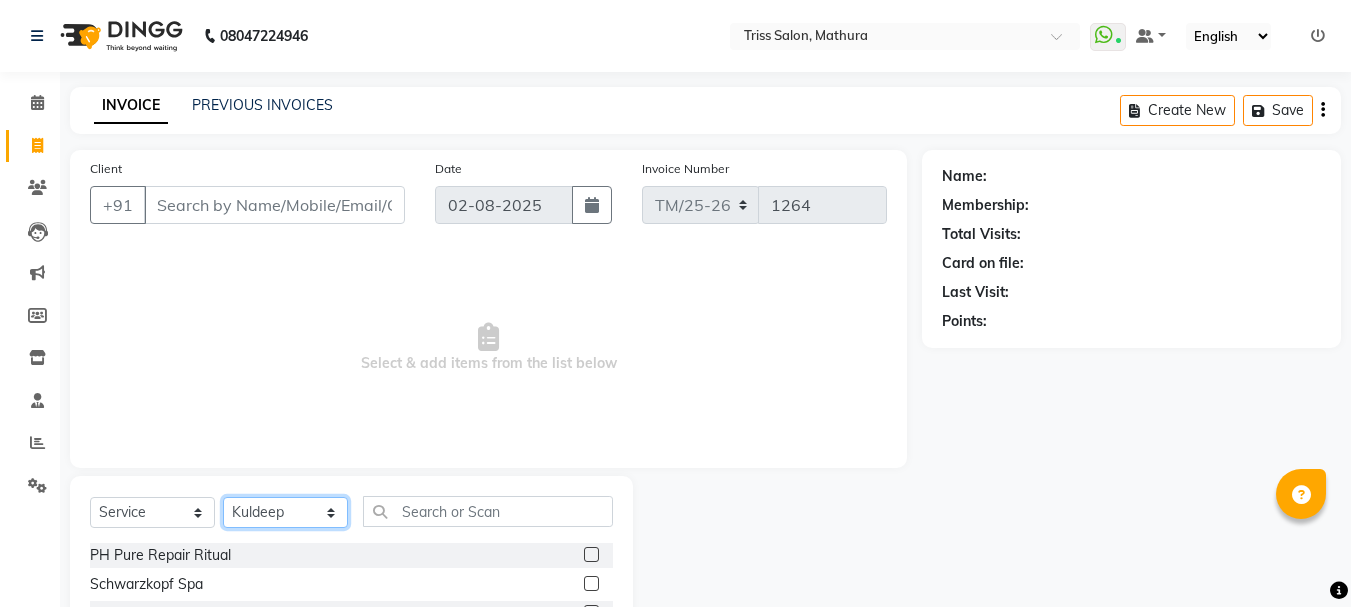 click on "Select Stylist [FIRST] [FIRST] [FIRST] [FIRST] [FIRST] [FIRST] [FIRST] [FIRST] [FIRST] [FIRST] [FIRST] [FIRST] [FIRST] [FIRST] [FIRST] [FIRST] [FIRST]" 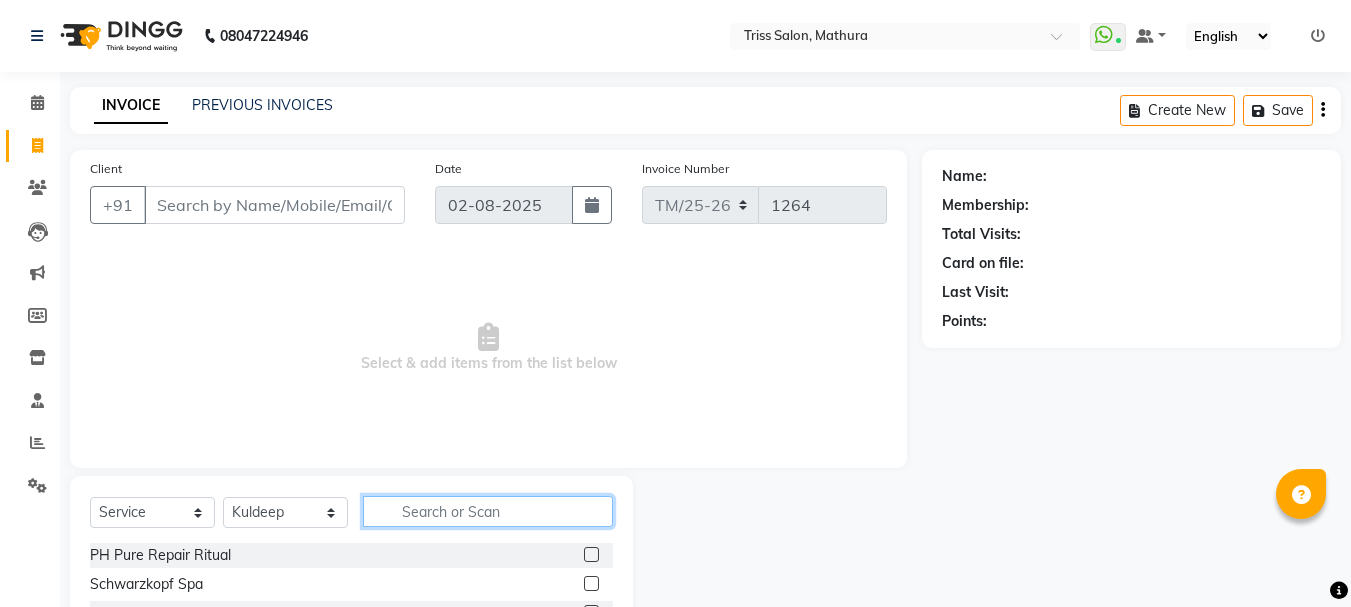 click 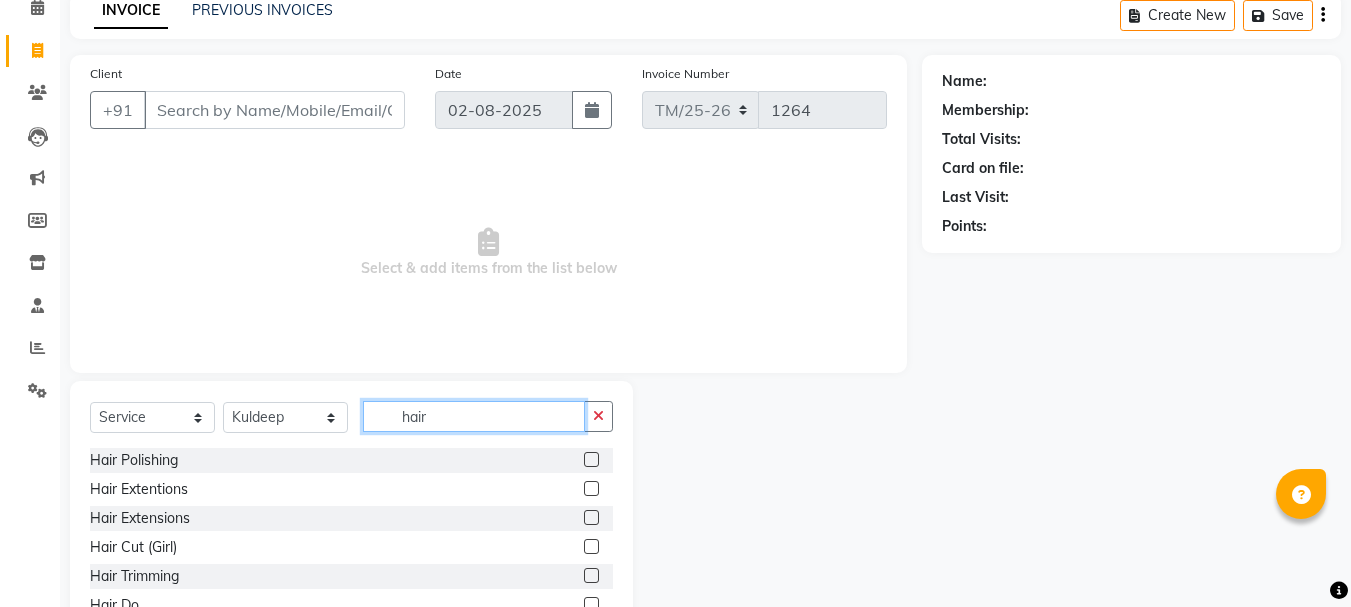 scroll, scrollTop: 194, scrollLeft: 0, axis: vertical 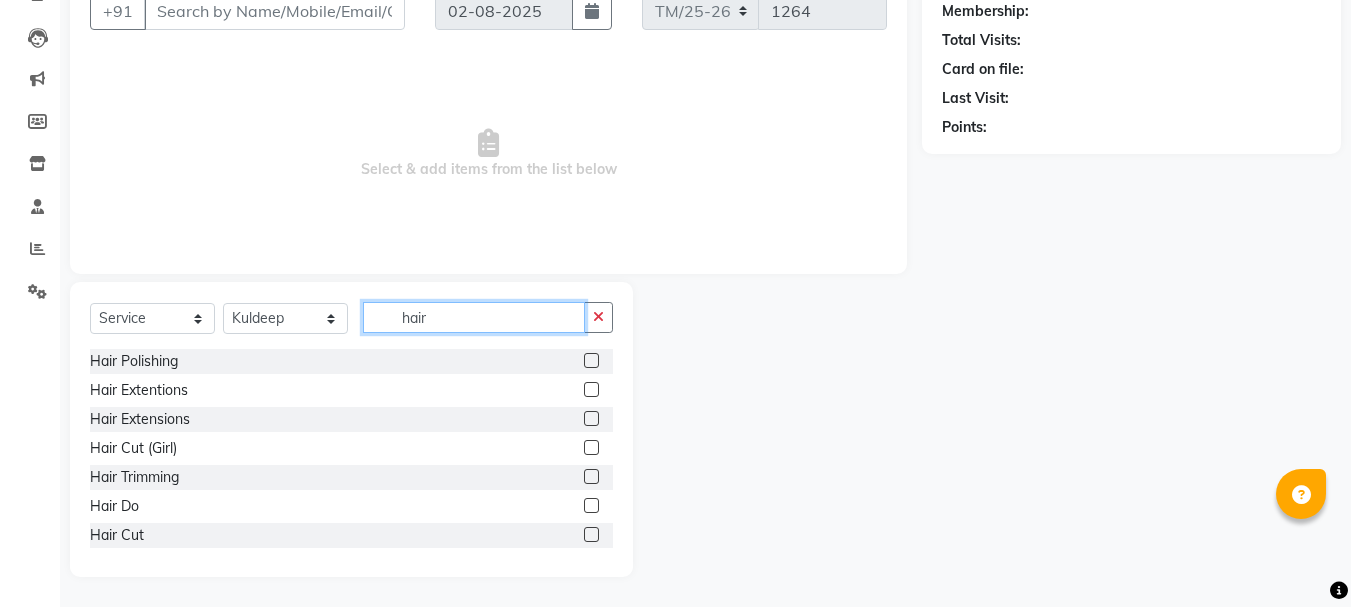 type on "hair" 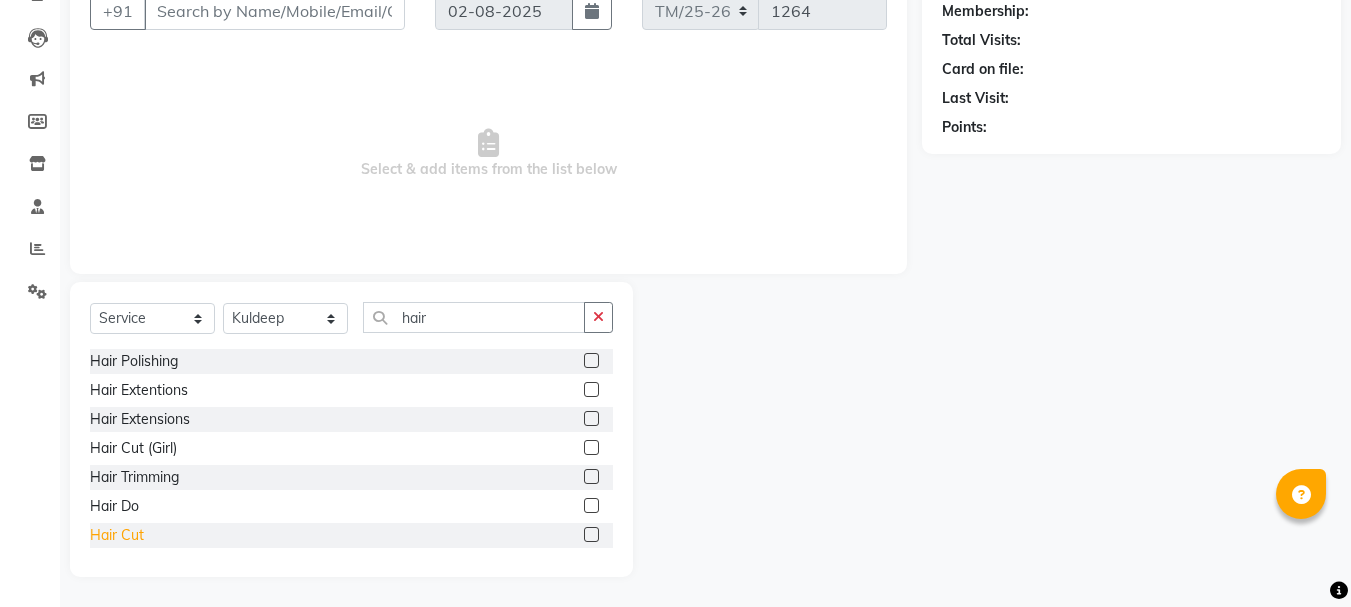 click on "Hair Cut" 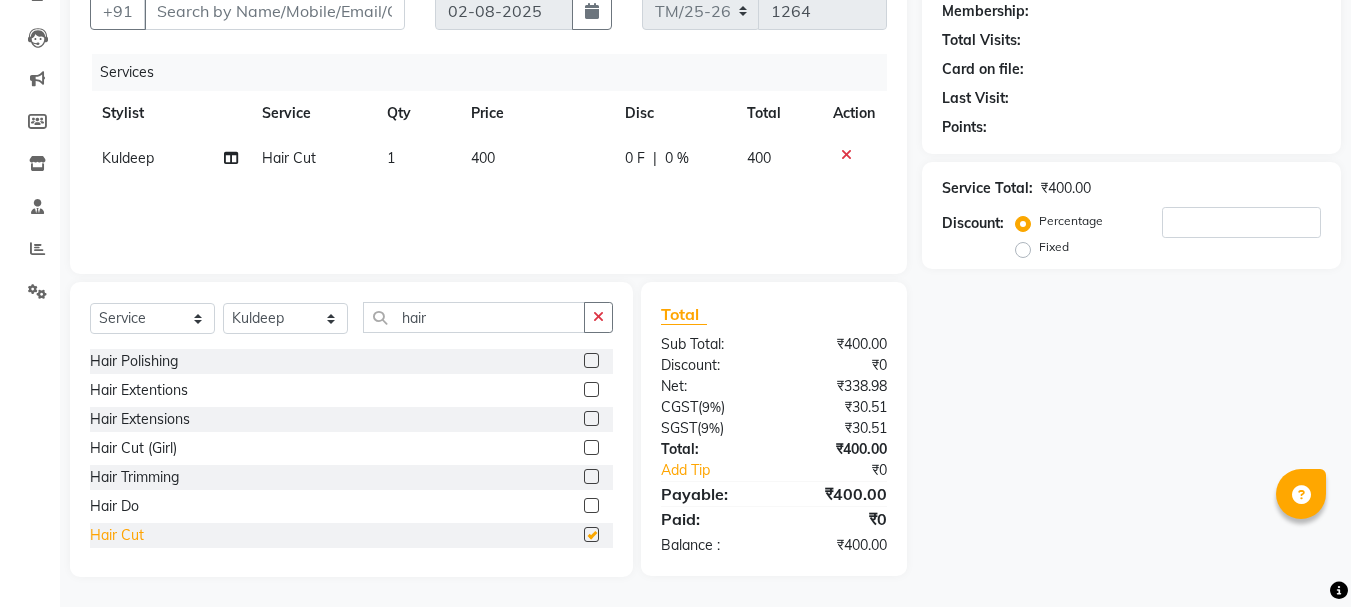 checkbox on "false" 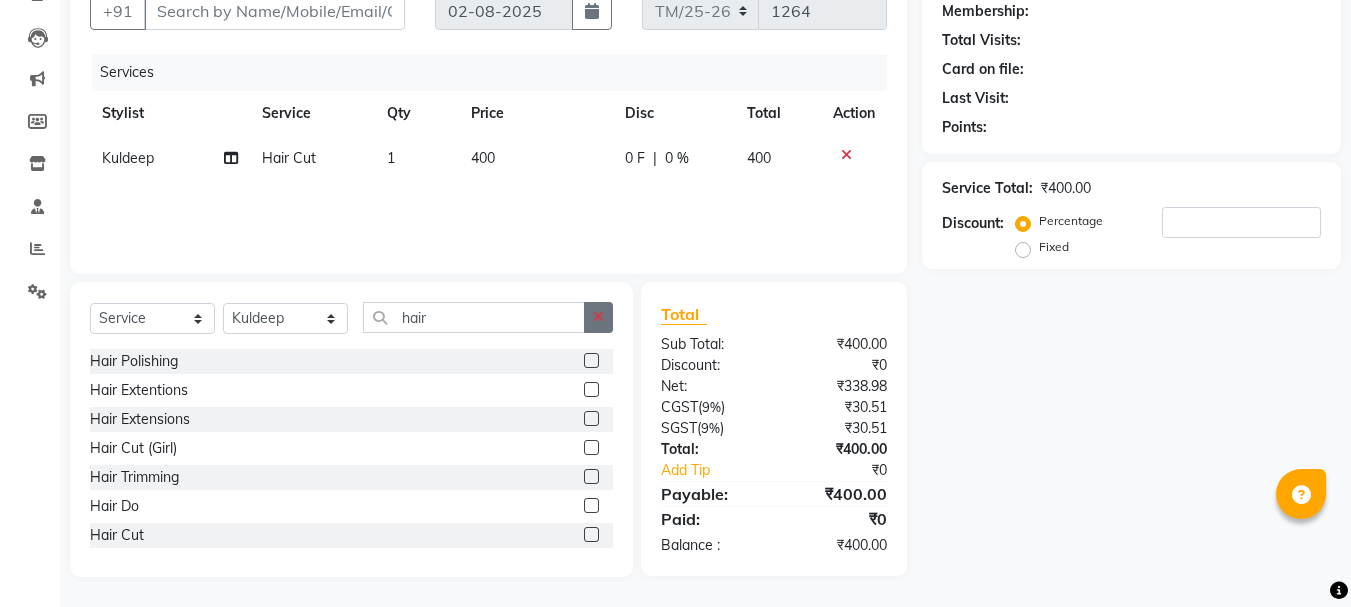 click 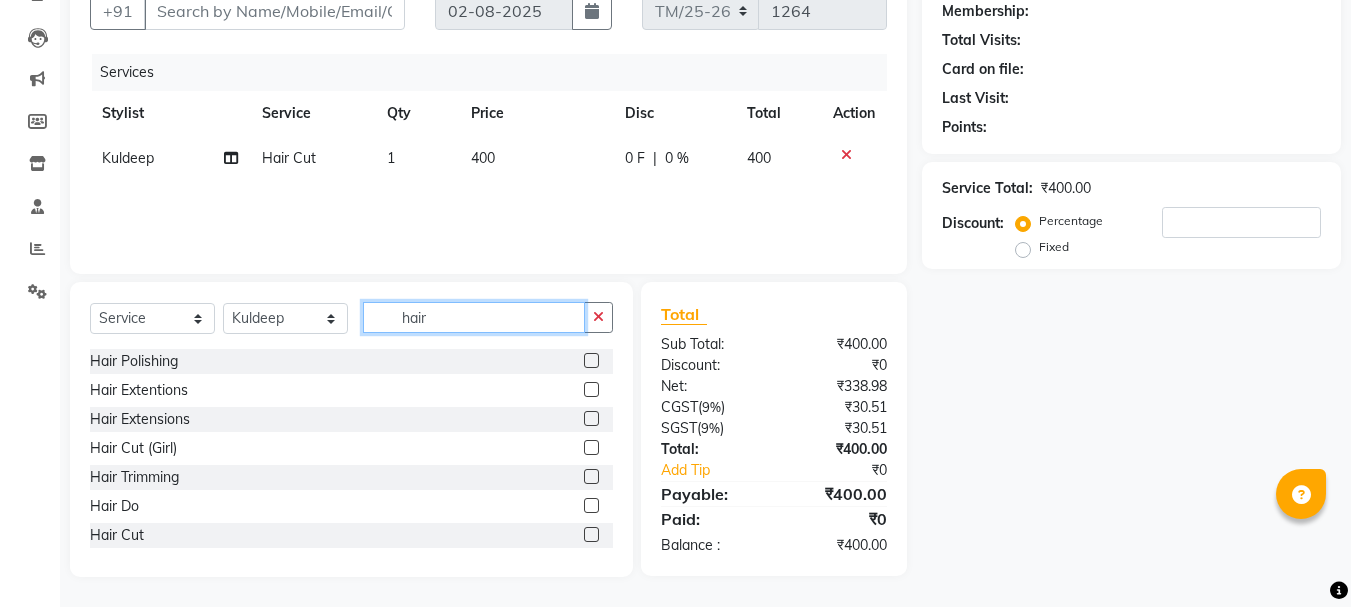 type on "hair" 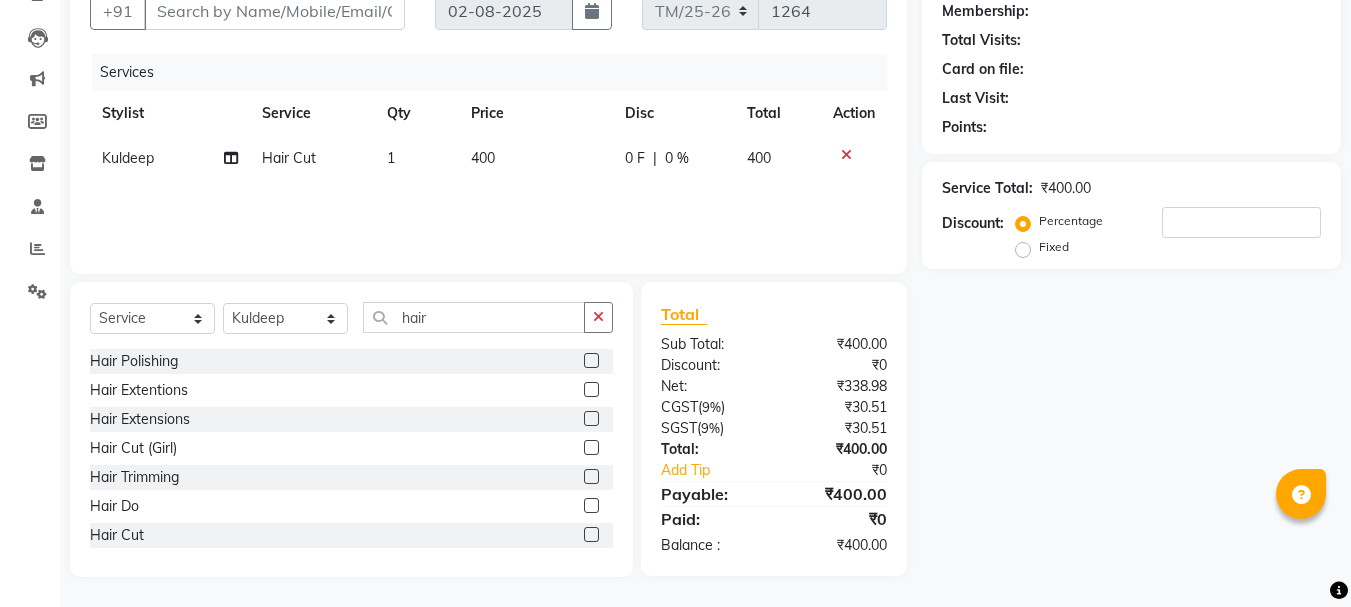 click 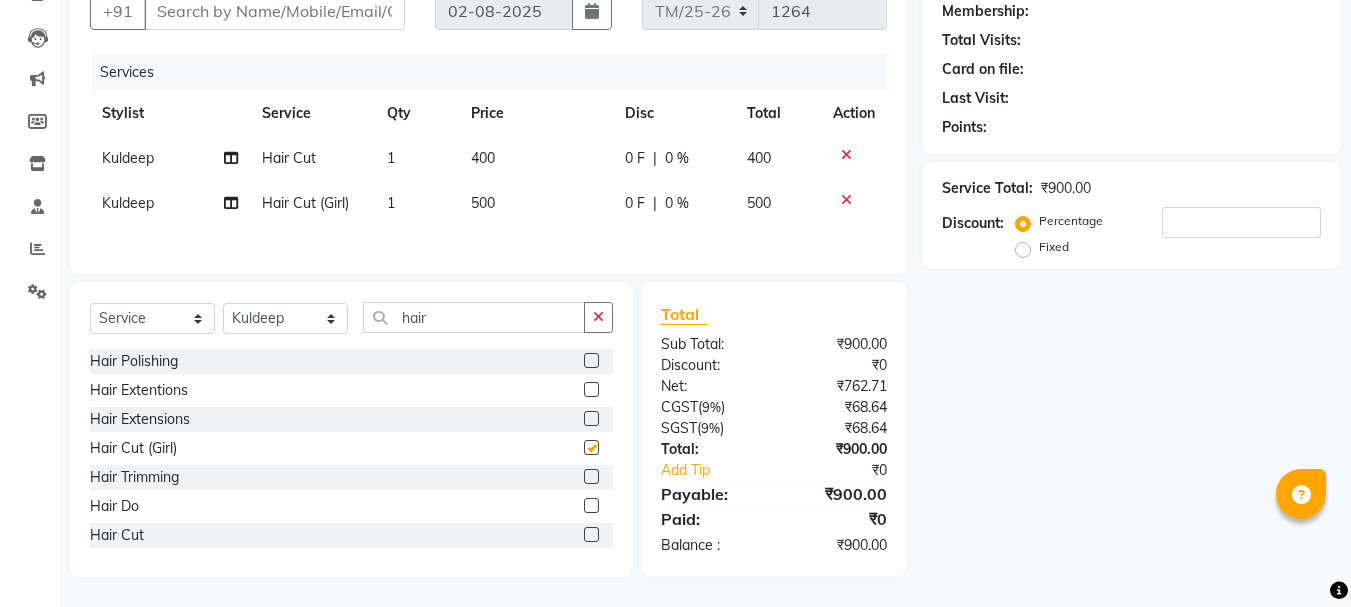 checkbox on "false" 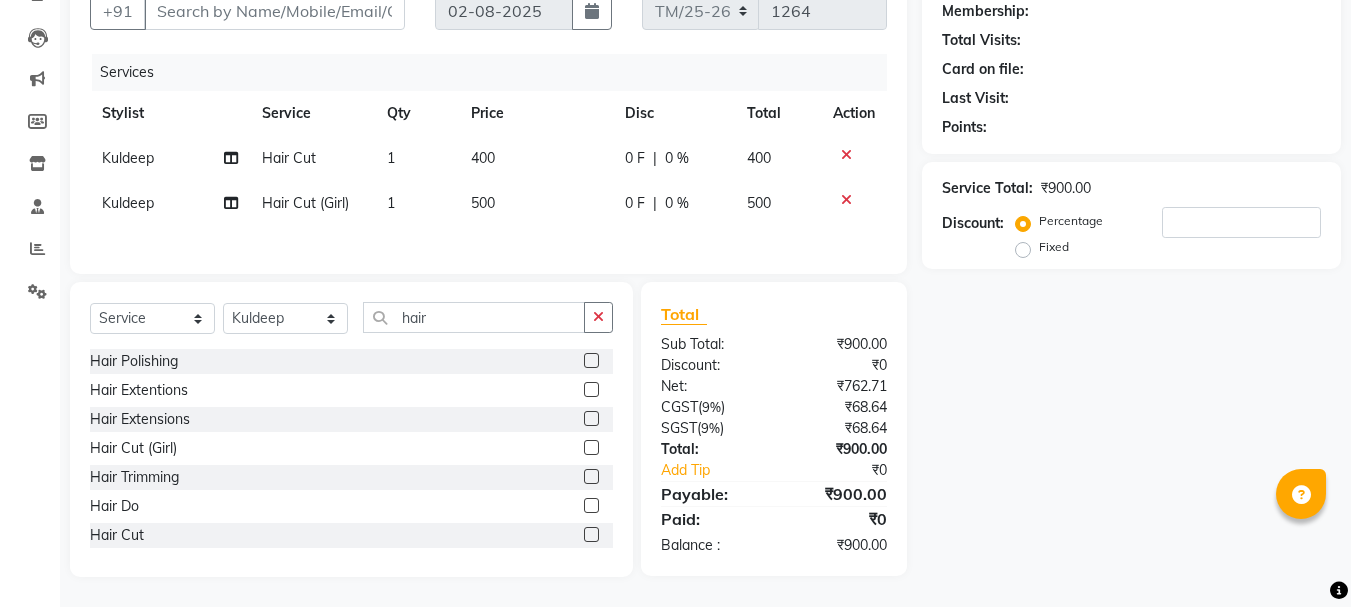 click 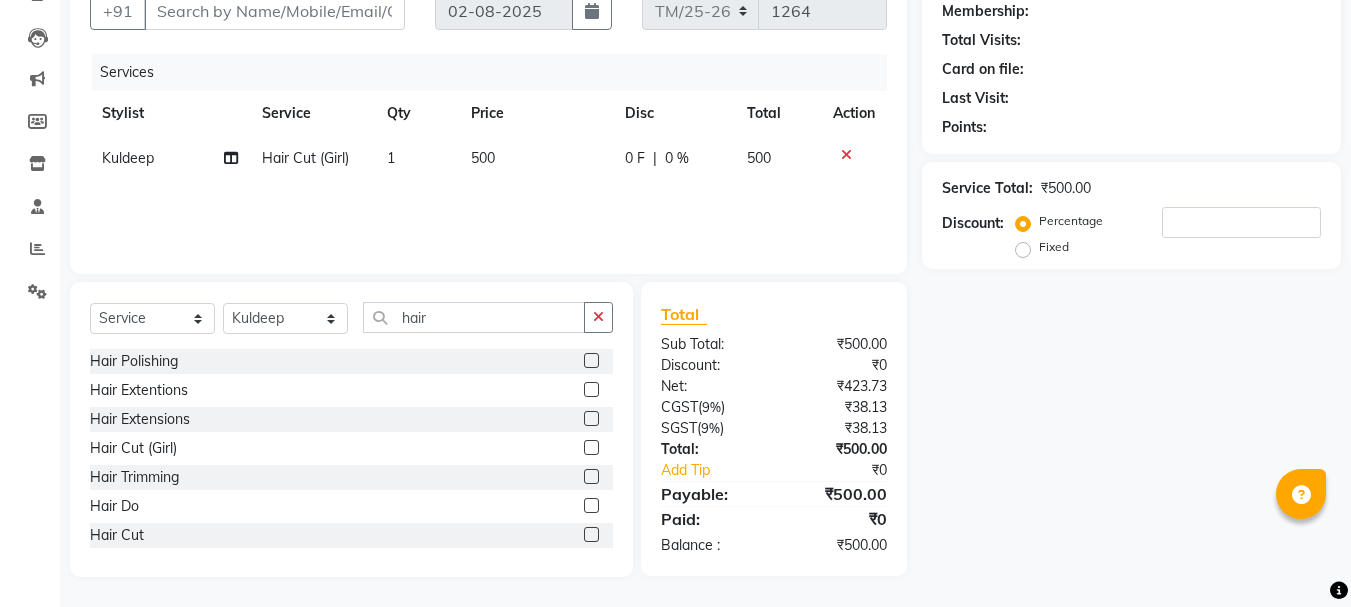 click on "500" 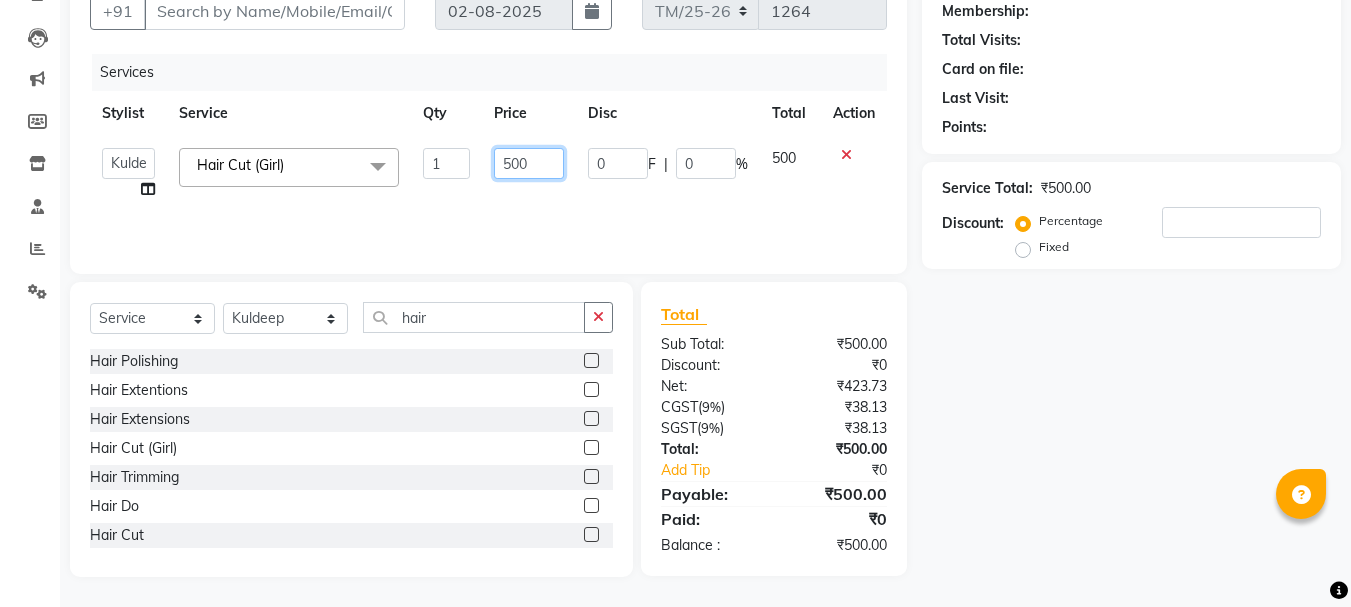 click on "500" 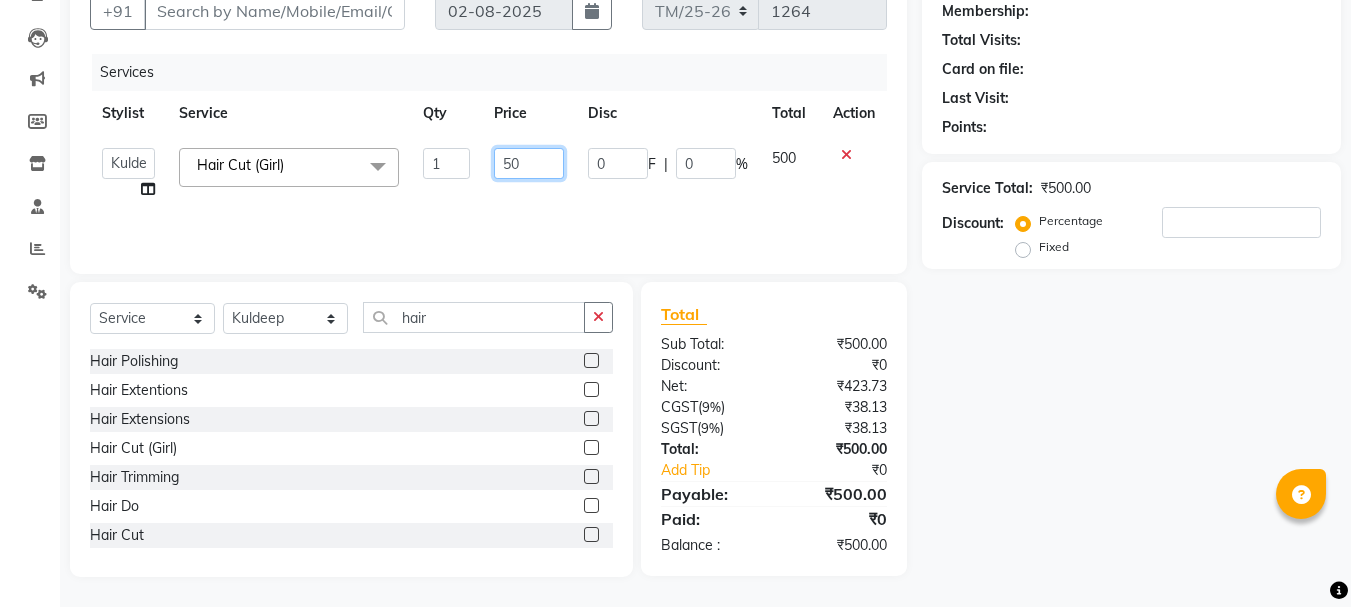 type on "5" 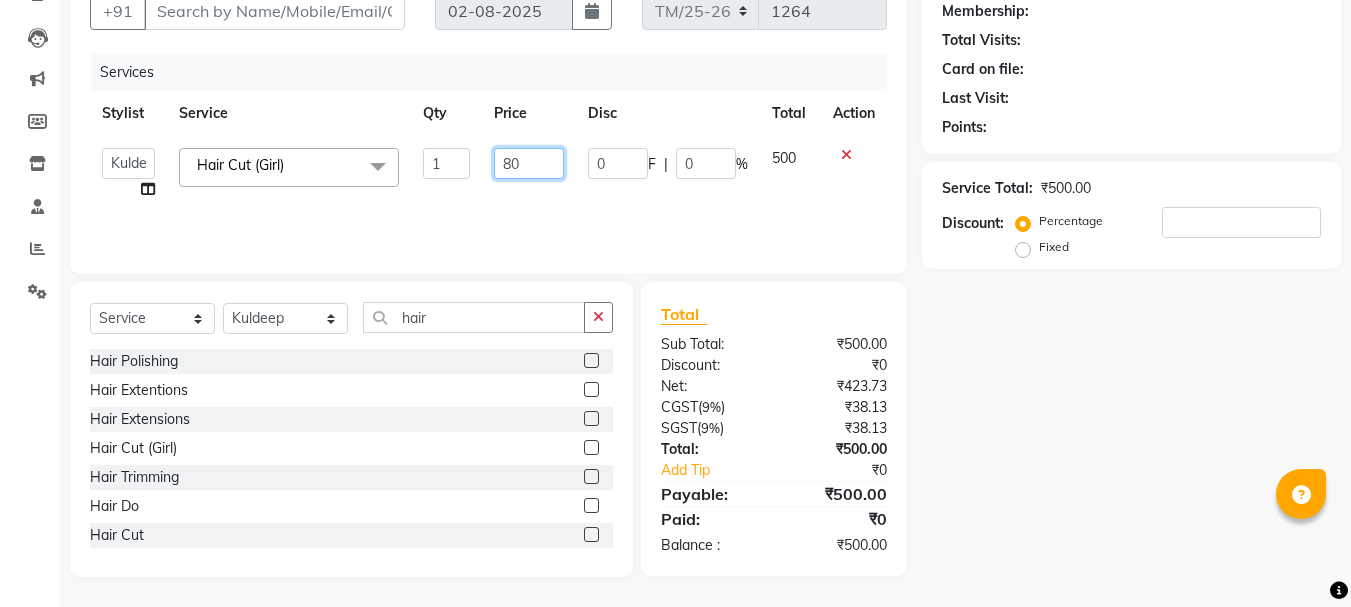 type on "800" 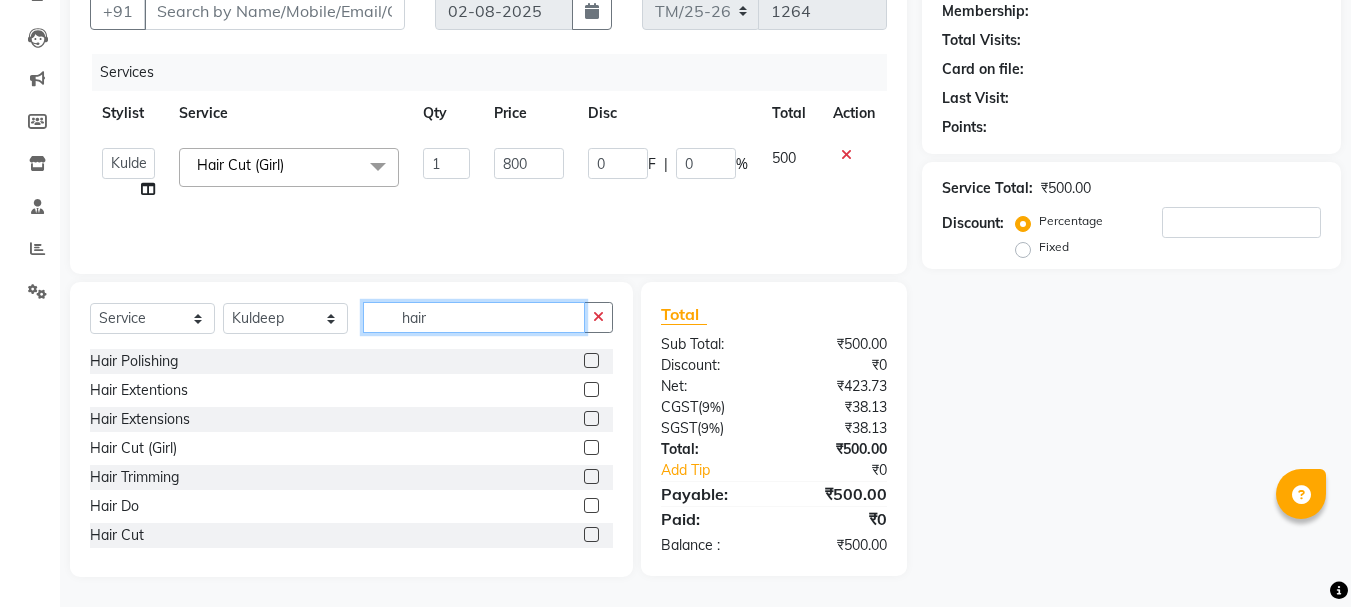 click on "hair" 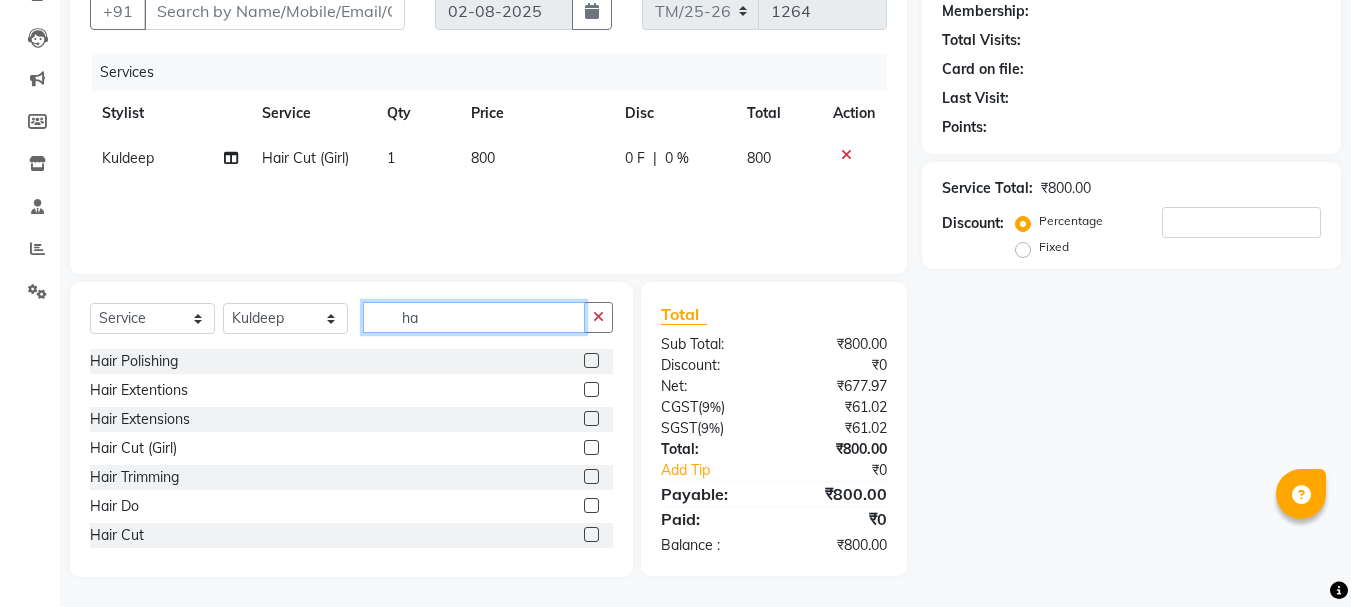 type on "h" 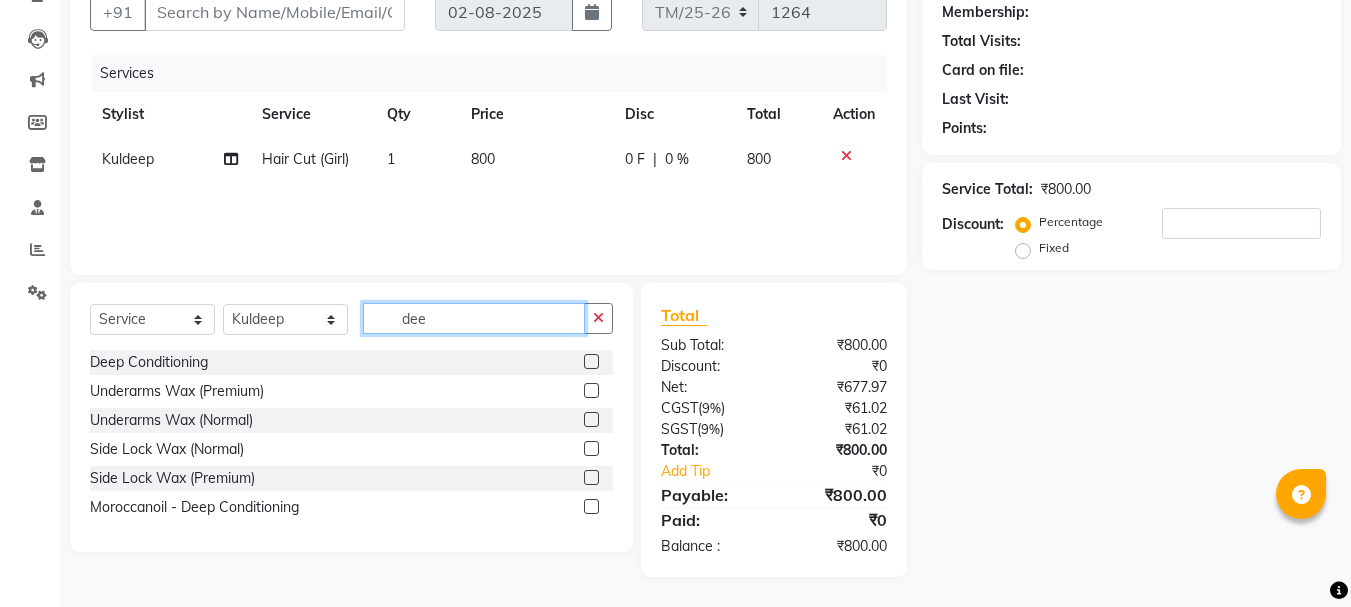 scroll, scrollTop: 193, scrollLeft: 0, axis: vertical 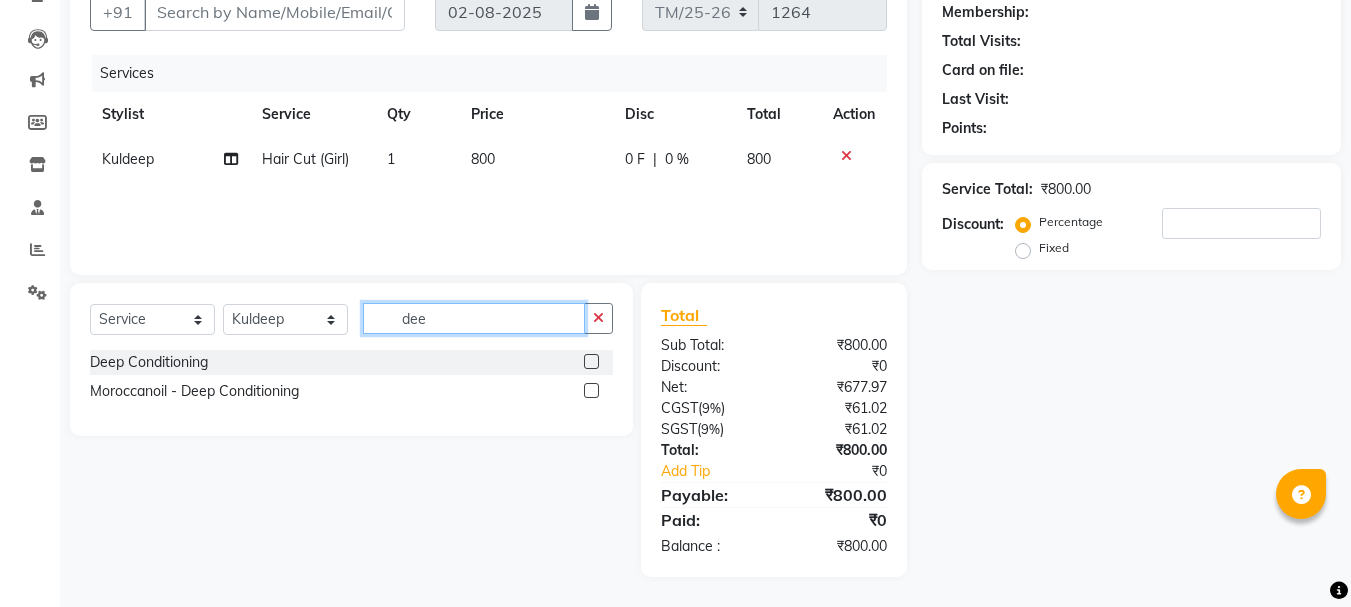 type on "dee" 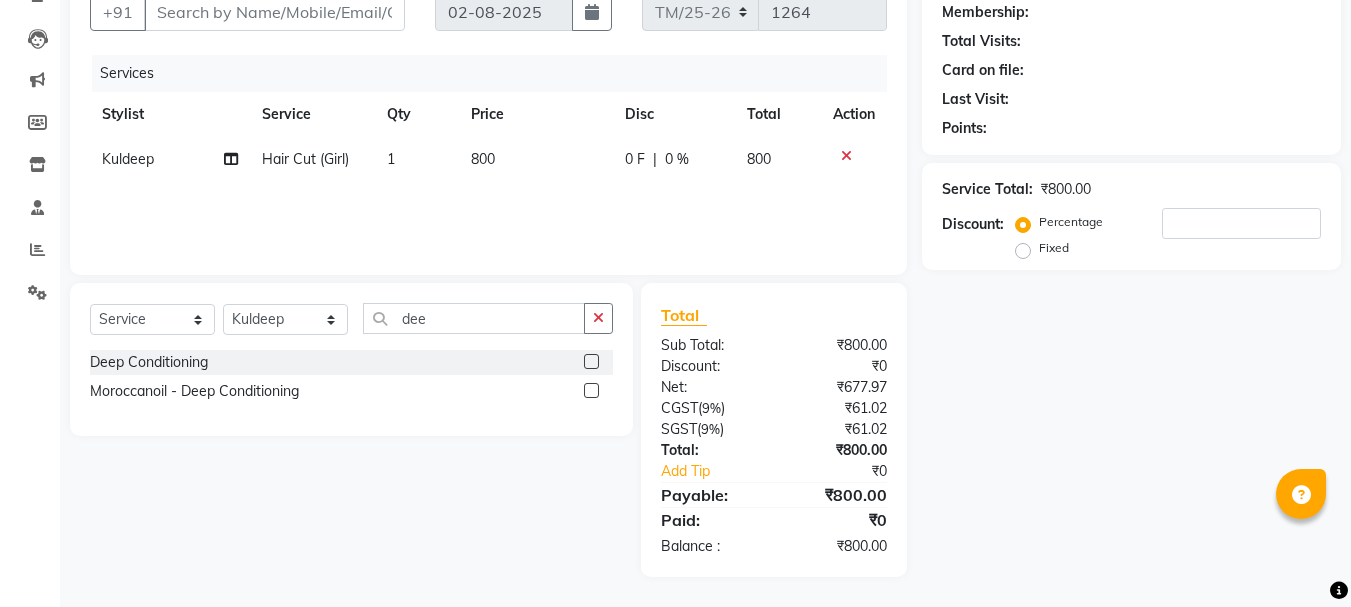 click 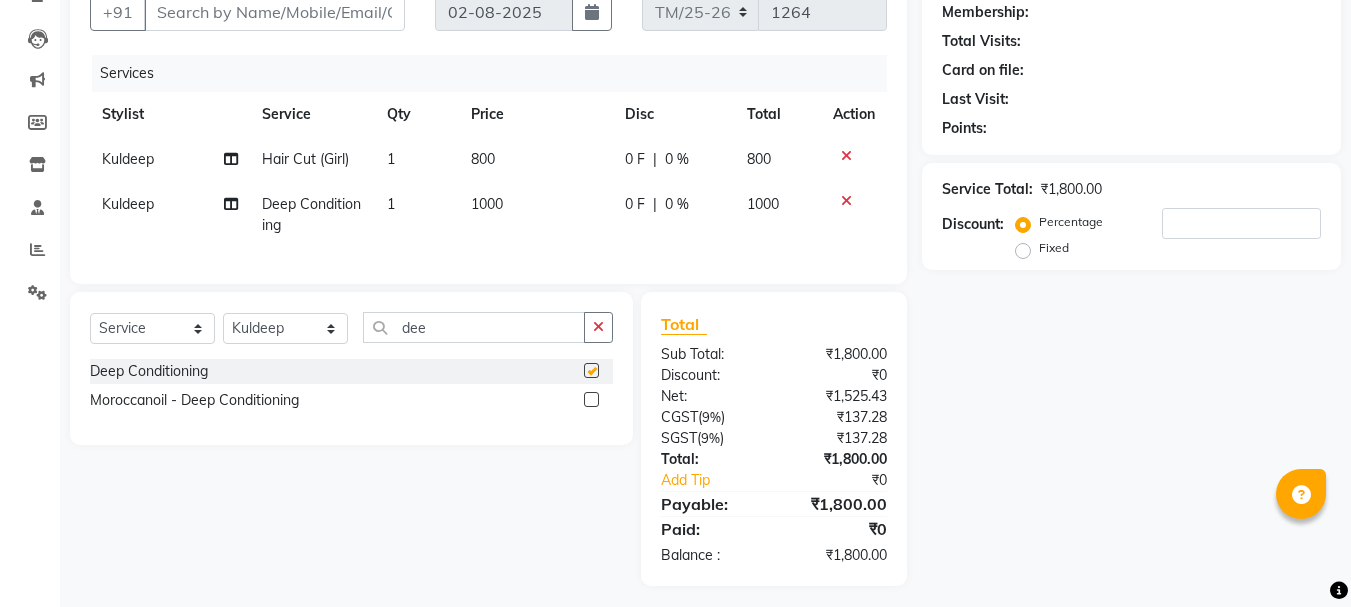 checkbox on "false" 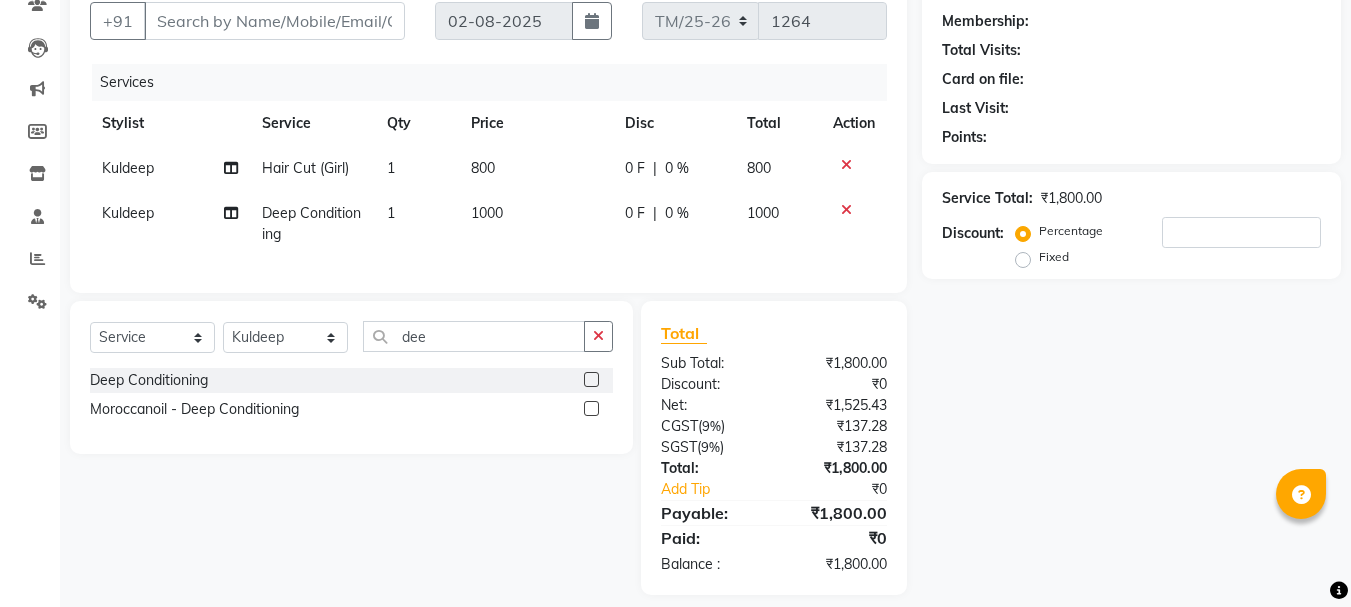 scroll, scrollTop: 189, scrollLeft: 0, axis: vertical 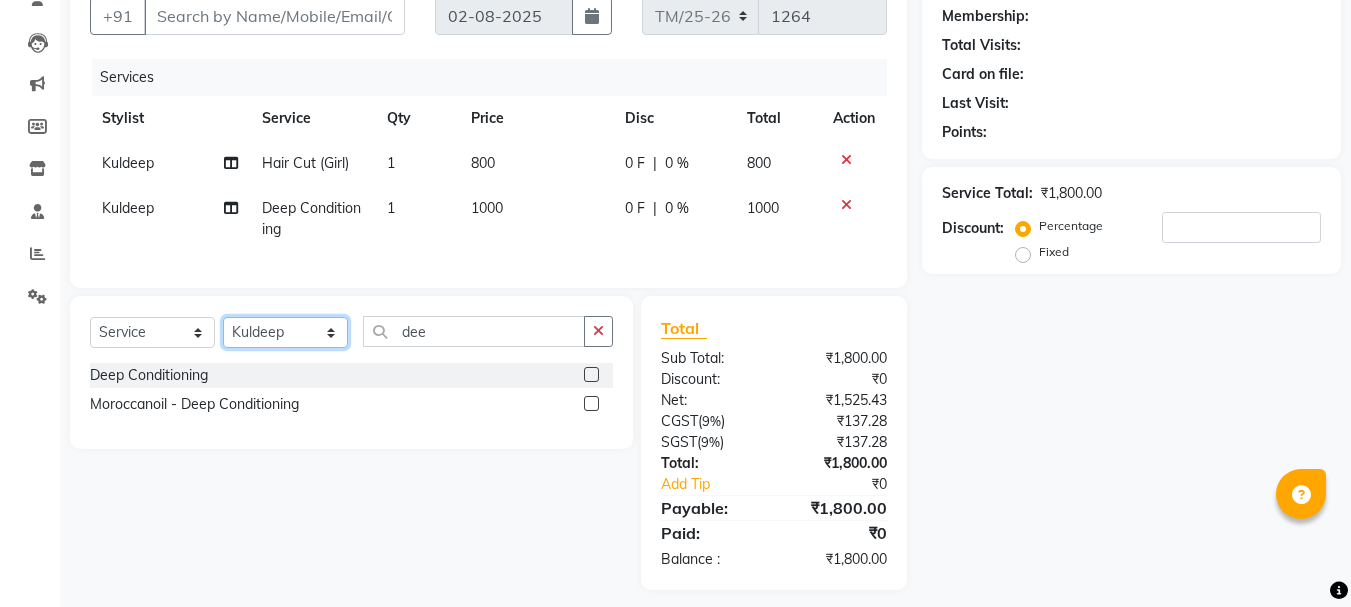click on "Select Stylist [FIRST] [FIRST] [FIRST] [FIRST] [FIRST] [FIRST] [FIRST] [FIRST] [FIRST] [FIRST] [FIRST] [FIRST] [FIRST] [FIRST] [FIRST] [FIRST] [FIRST]" 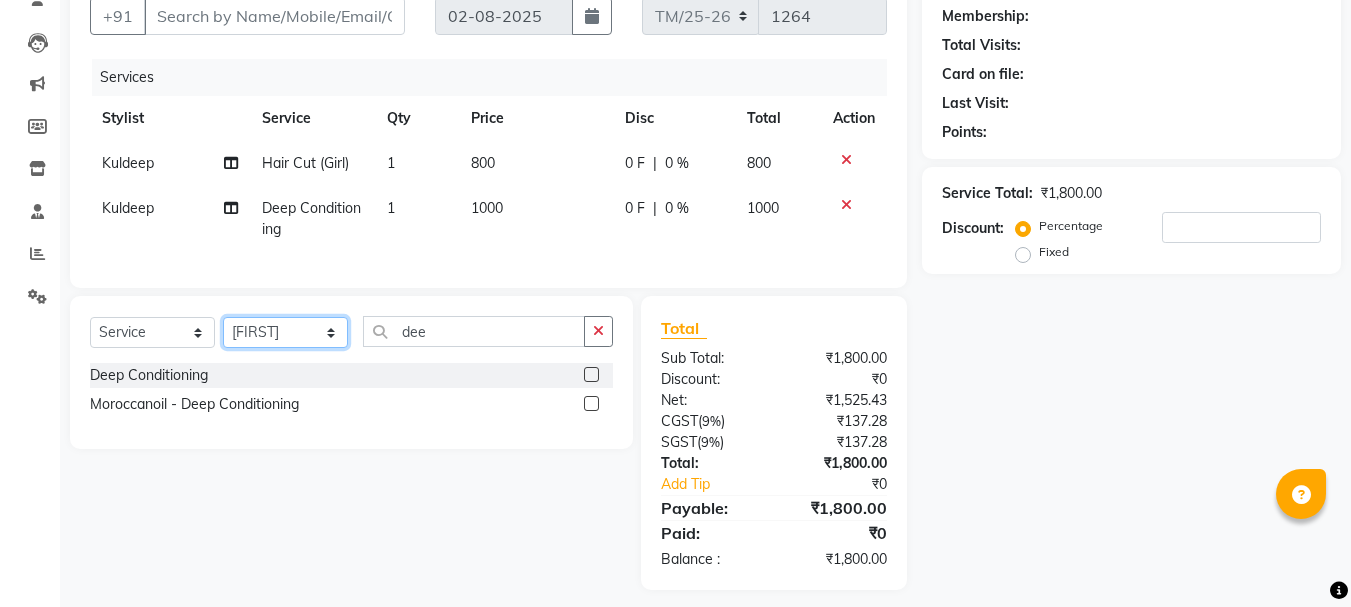 click on "Select Stylist [FIRST] [FIRST] [FIRST] [FIRST] [FIRST] [FIRST] [FIRST] [FIRST] [FIRST] [FIRST] [FIRST] [FIRST] [FIRST] [FIRST] [FIRST] [FIRST] [FIRST]" 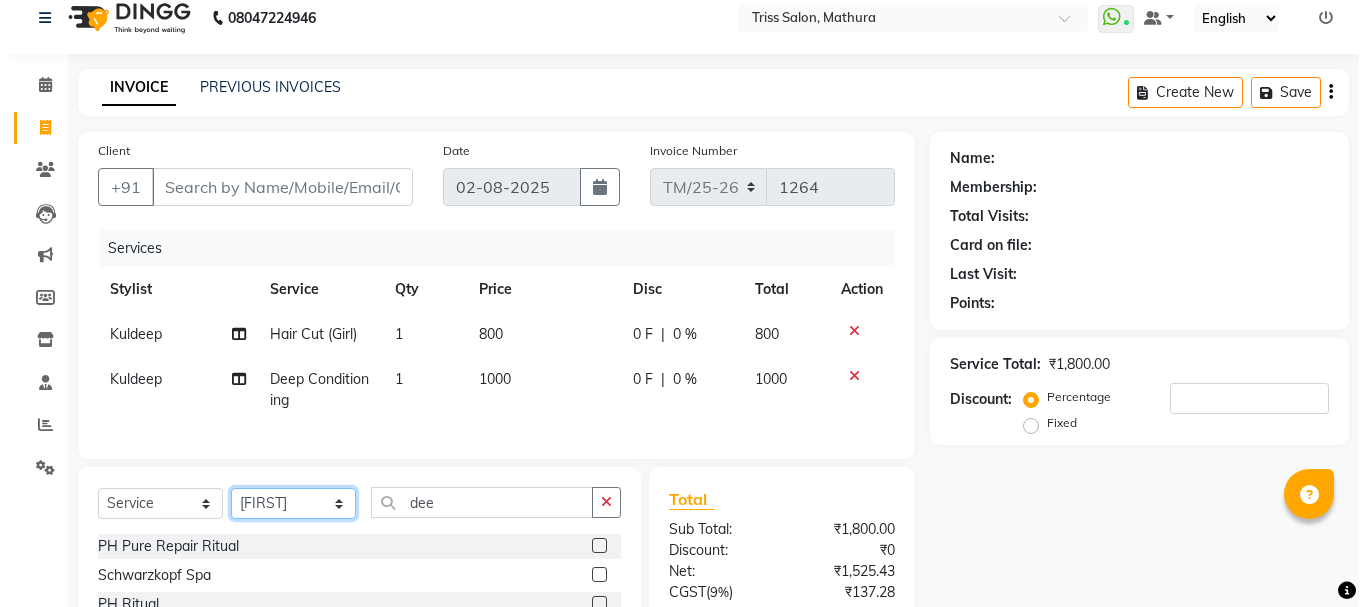 scroll, scrollTop: 0, scrollLeft: 0, axis: both 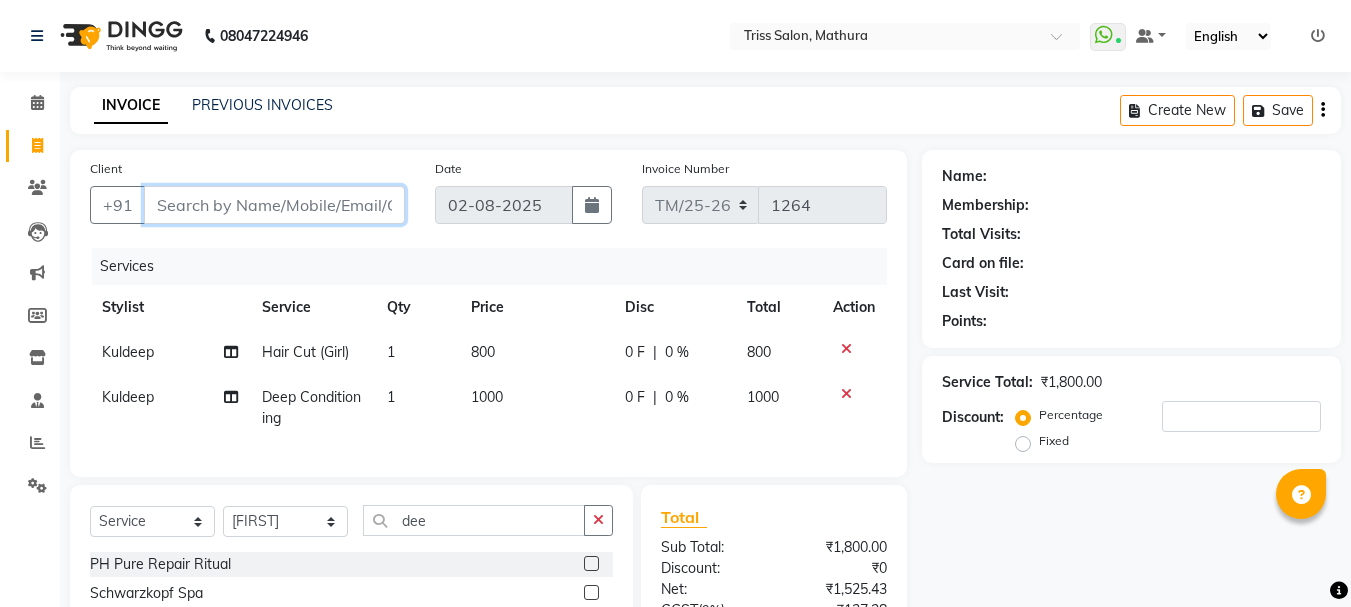 click on "Client" at bounding box center [274, 205] 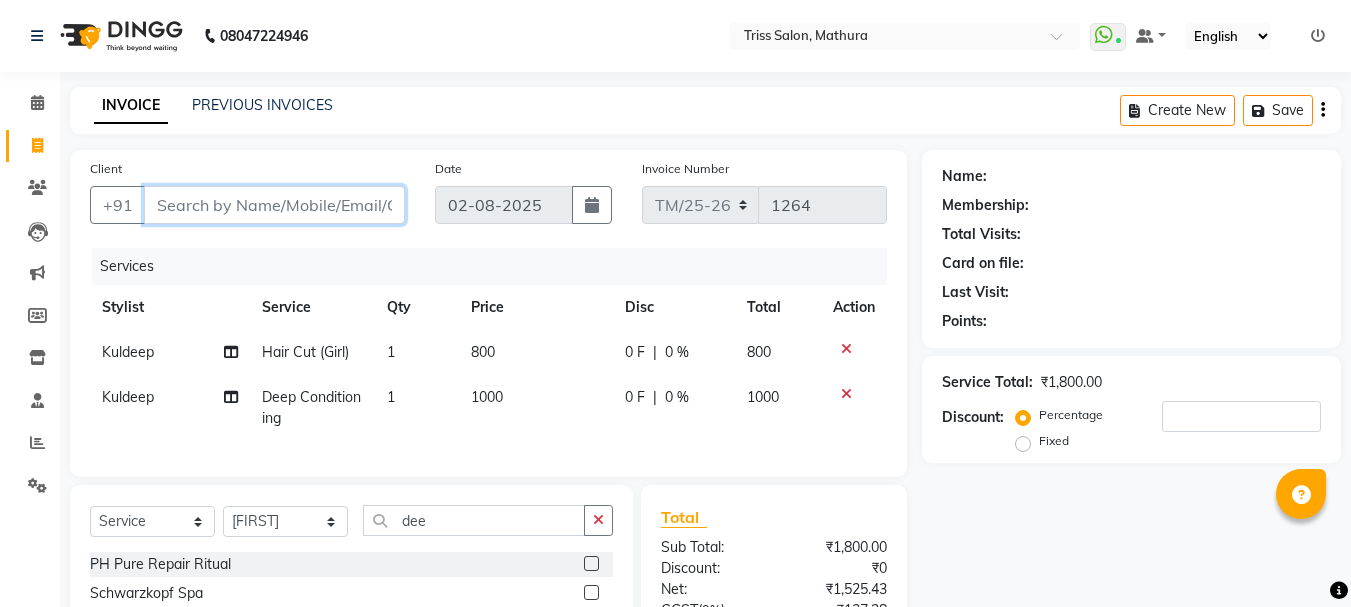type on "8" 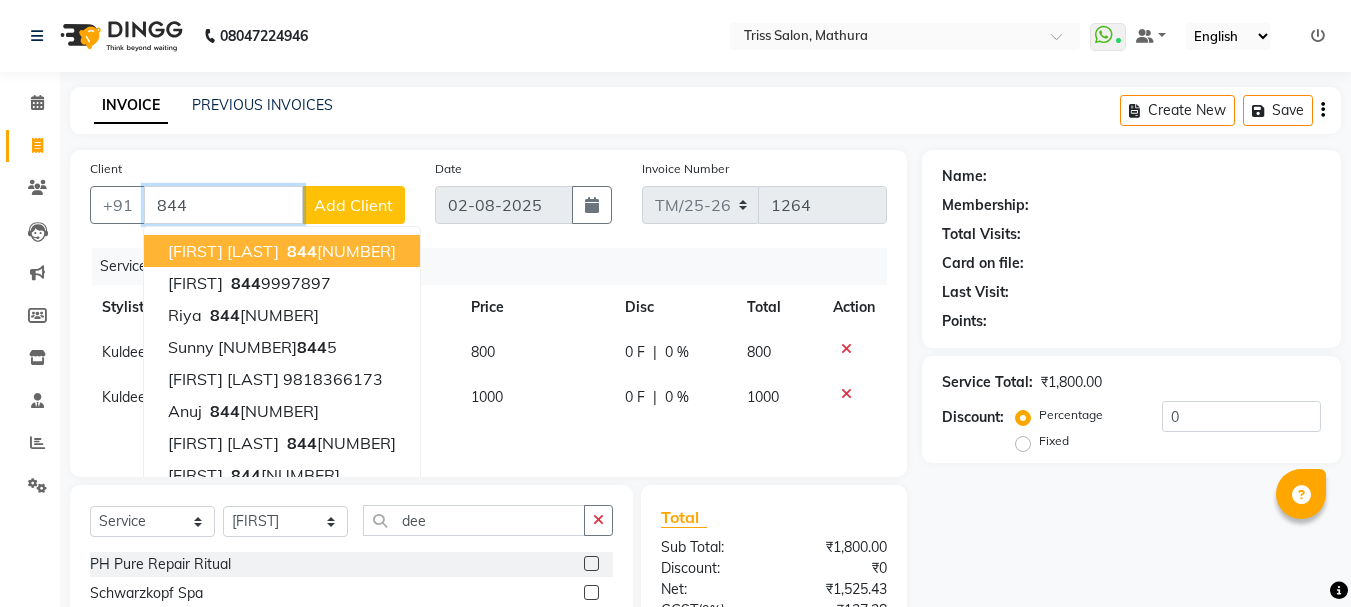 click on "844" at bounding box center (223, 205) 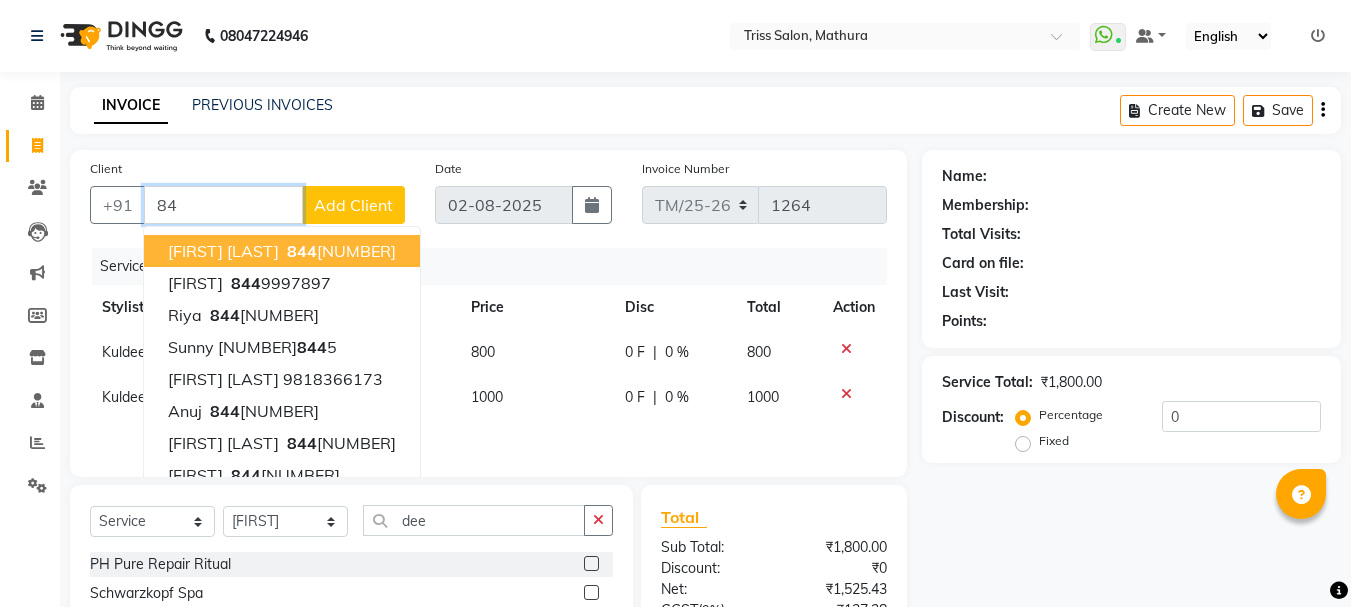 type on "8" 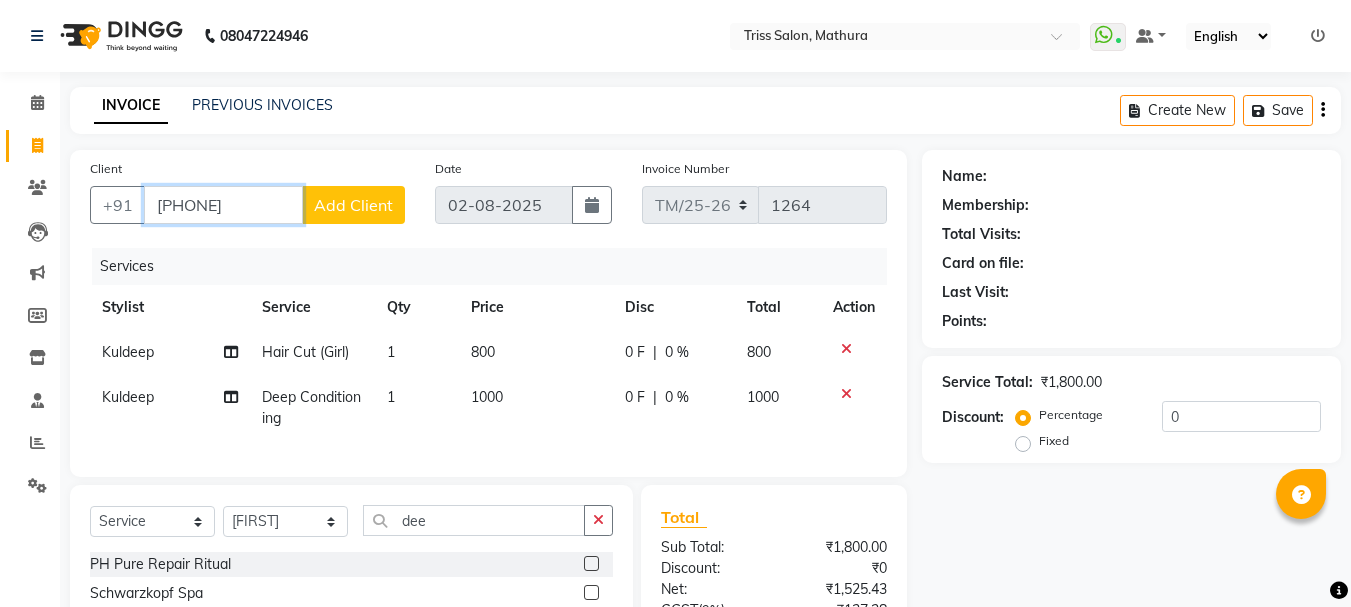 type on "[PHONE]" 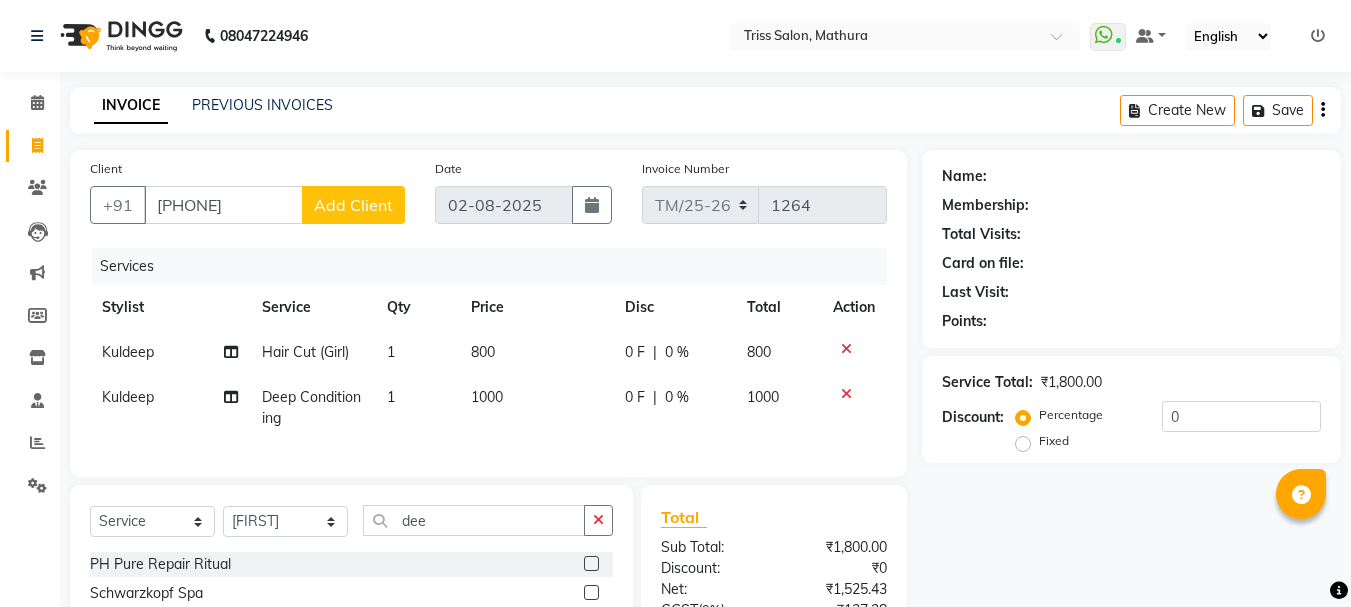 click on "Add Client" 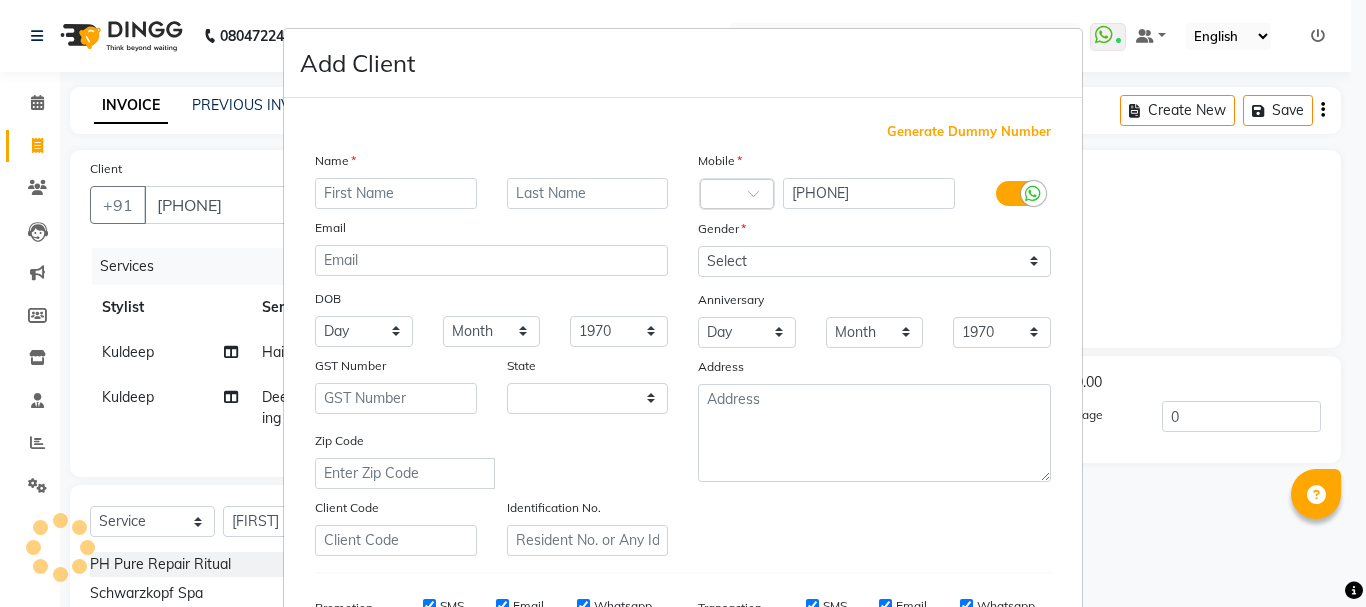 select on "38" 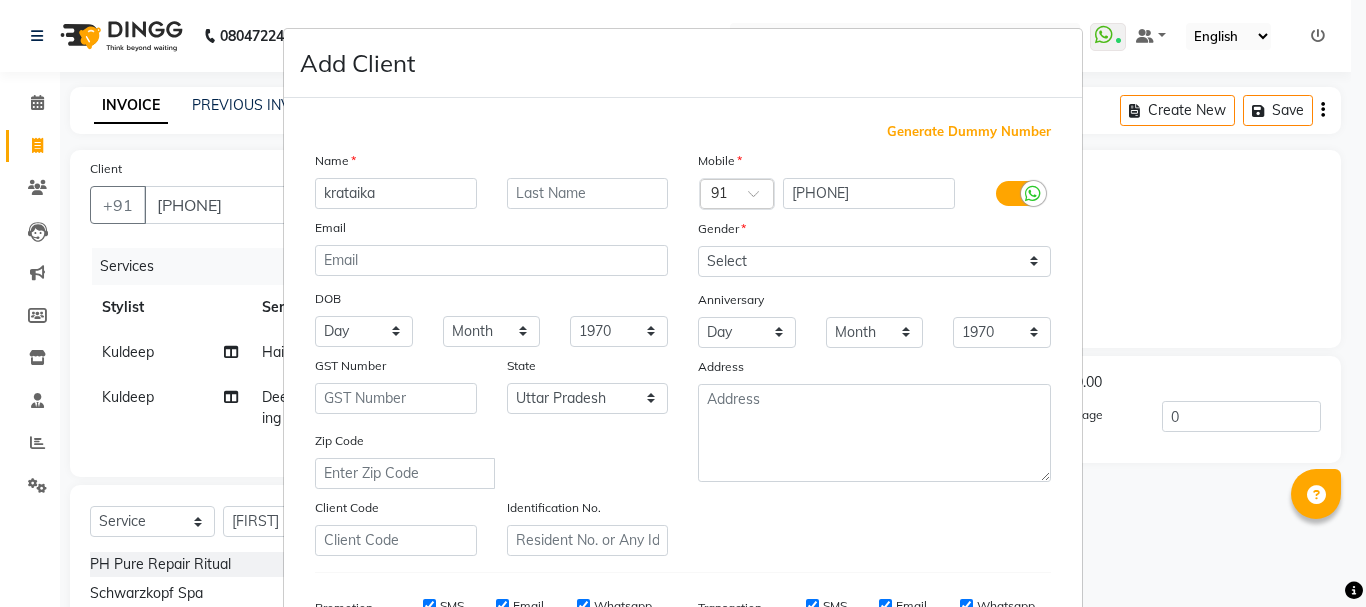 type on "krataika" 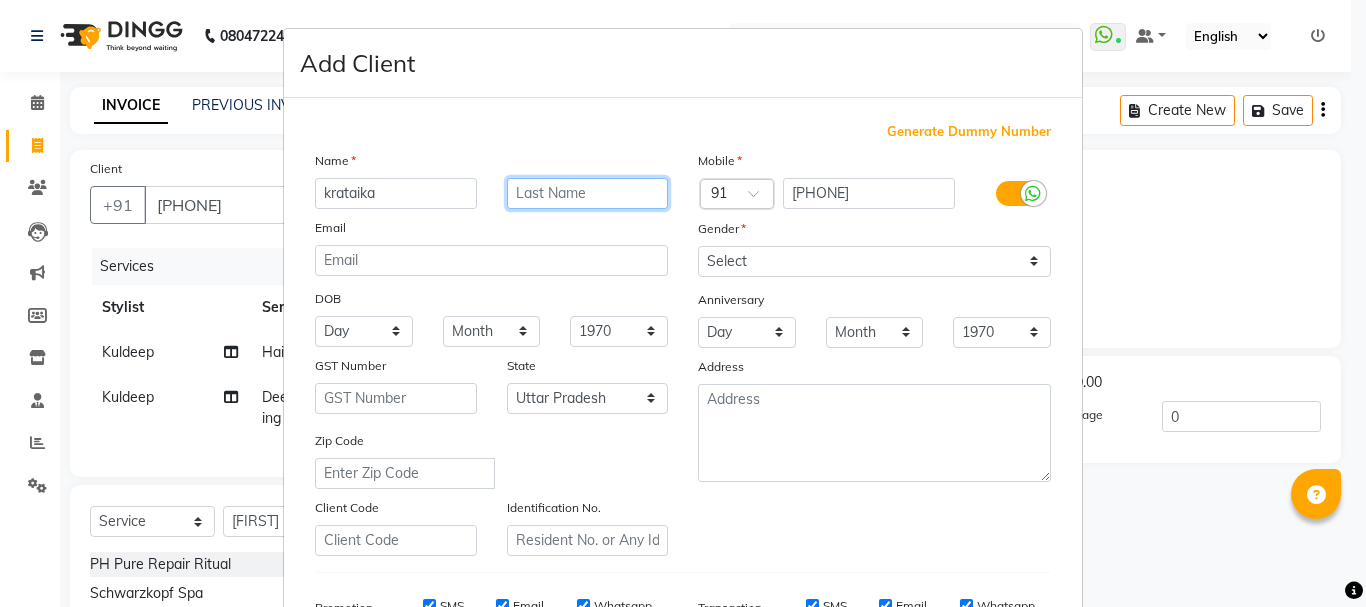 click at bounding box center (588, 193) 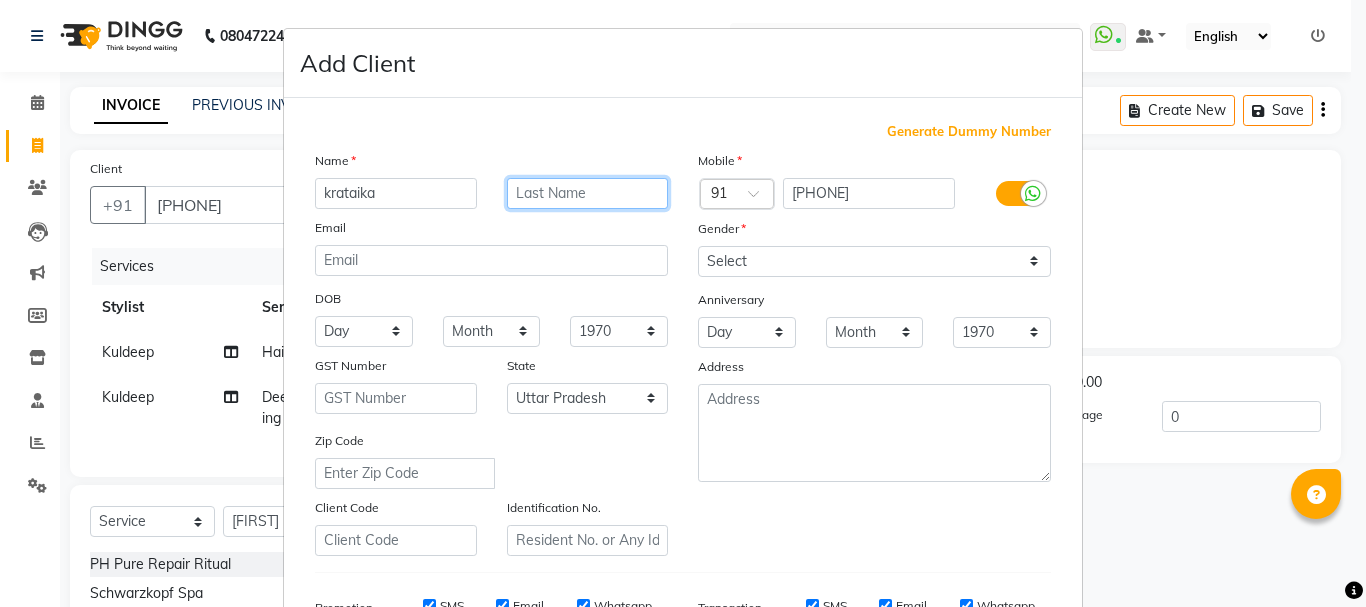 click at bounding box center [588, 193] 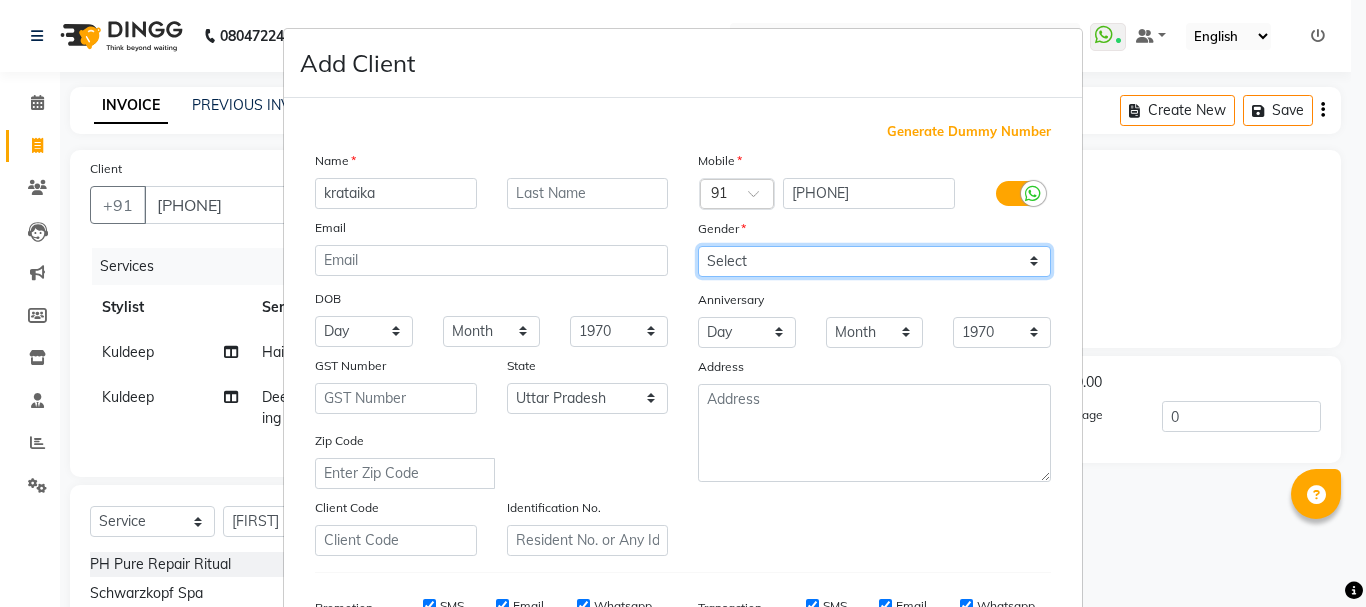 click on "Select Male Female Other Prefer Not To Say" at bounding box center [874, 261] 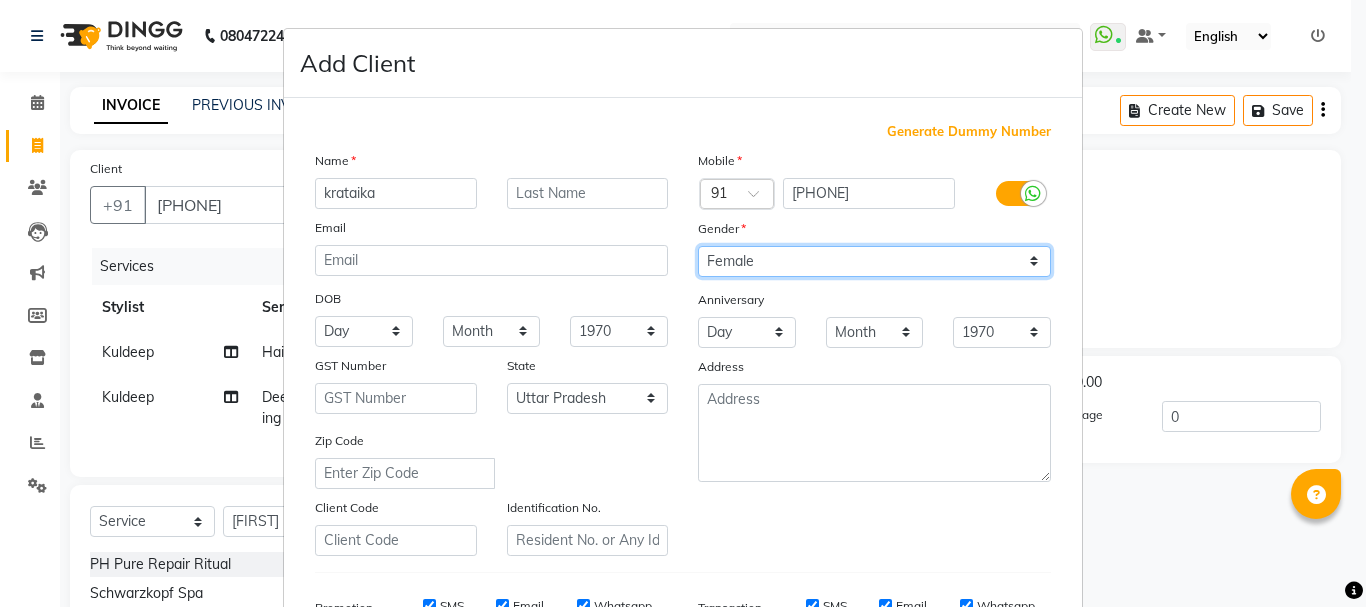 click on "Select Male Female Other Prefer Not To Say" at bounding box center (874, 261) 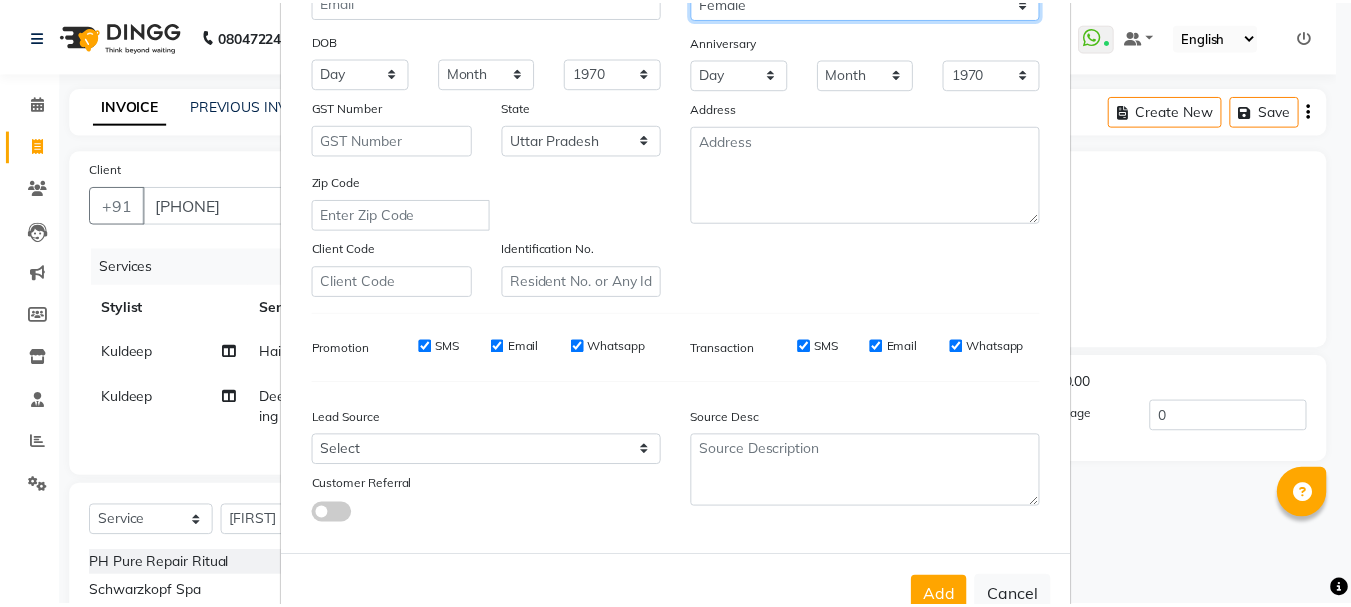 scroll, scrollTop: 316, scrollLeft: 0, axis: vertical 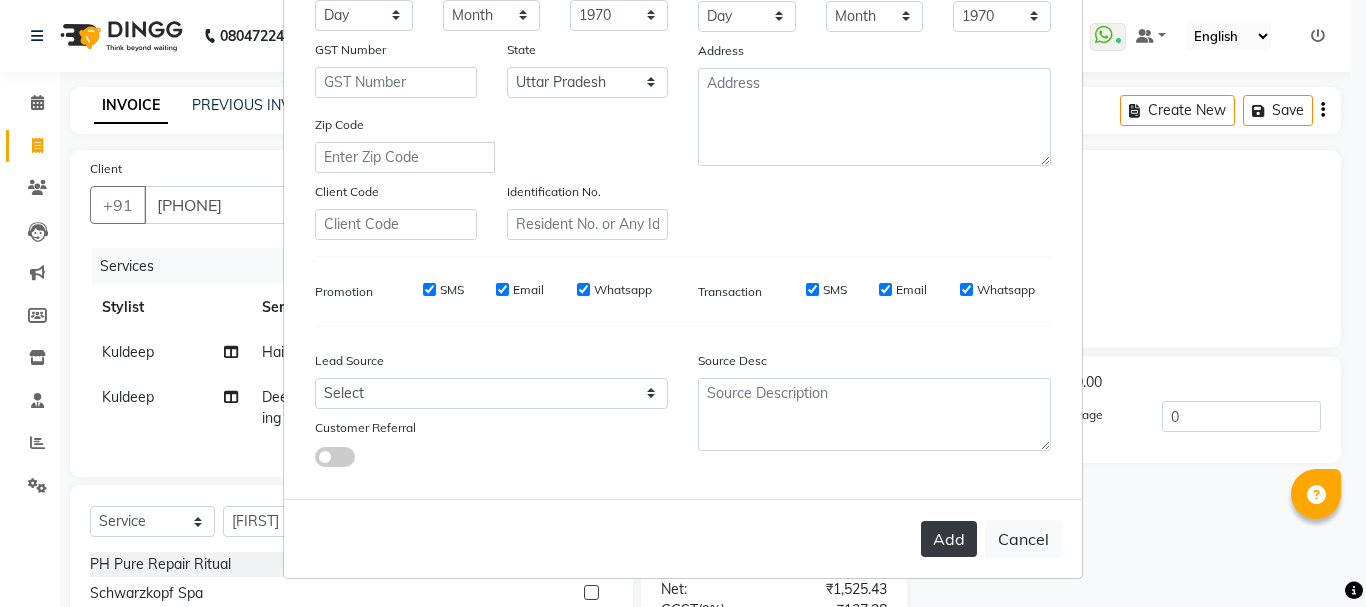 click on "Add" at bounding box center [949, 539] 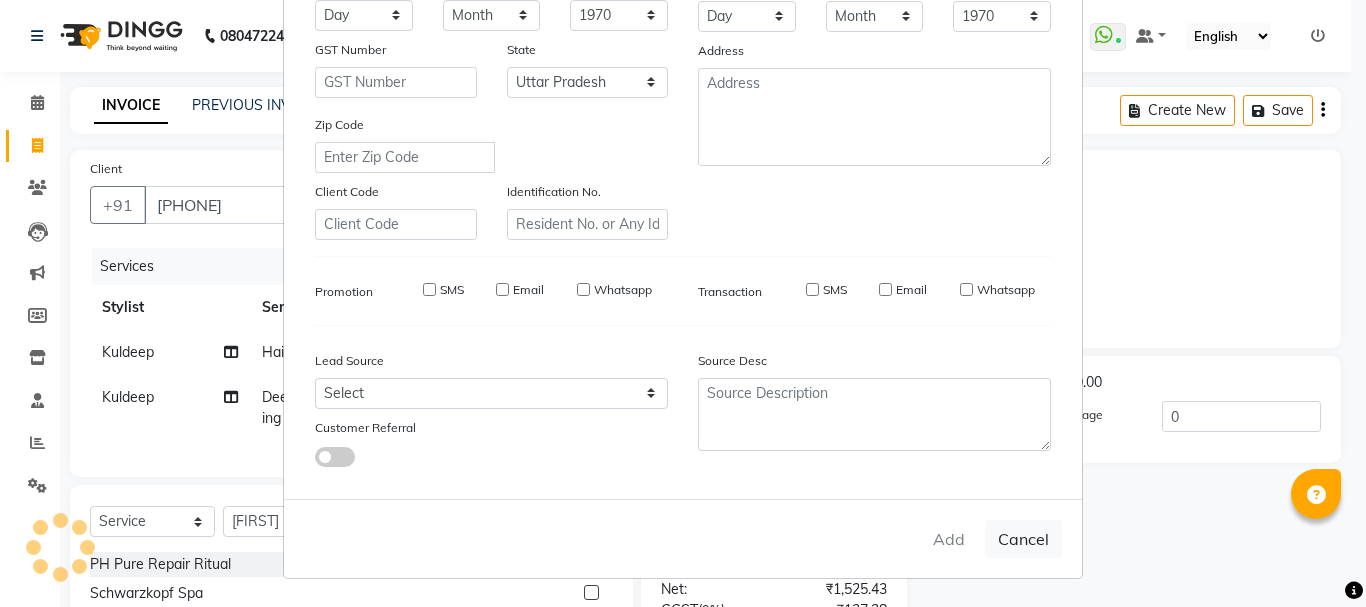 type 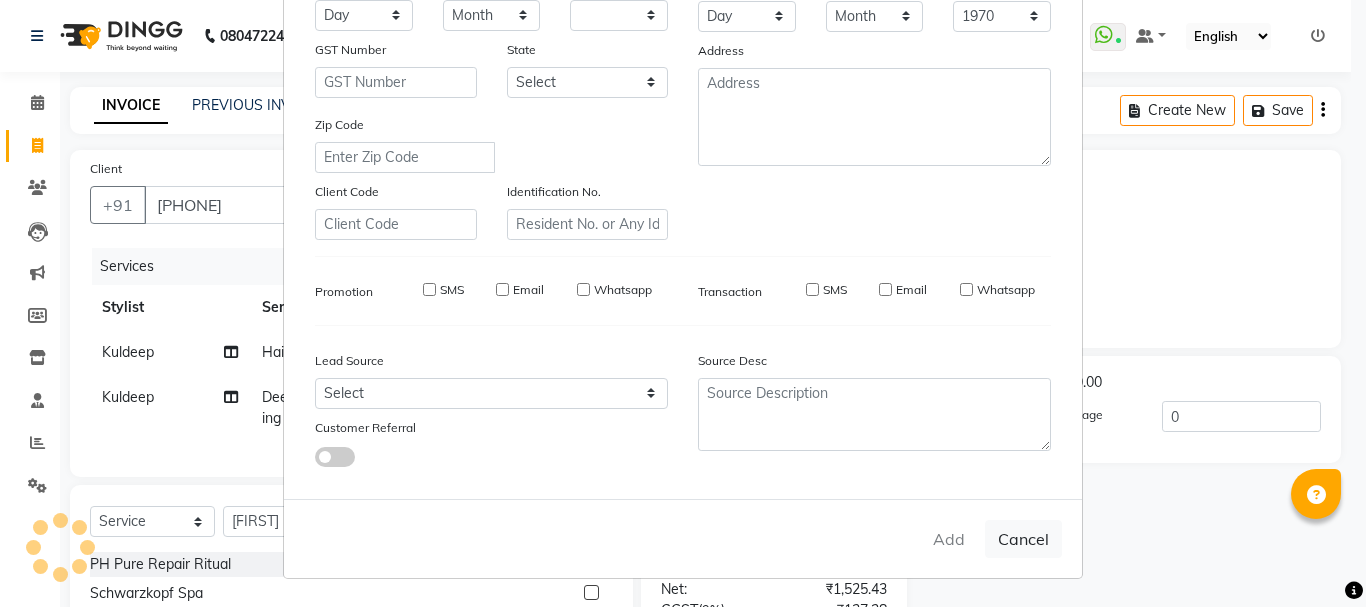 select 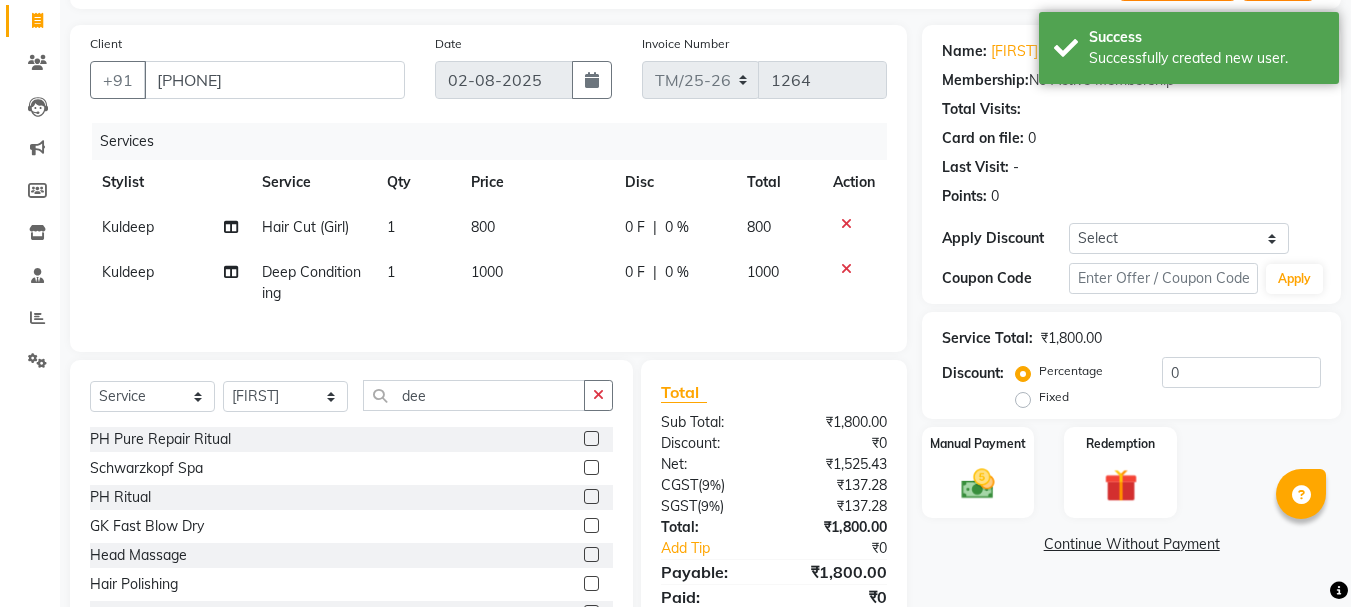 scroll, scrollTop: 218, scrollLeft: 0, axis: vertical 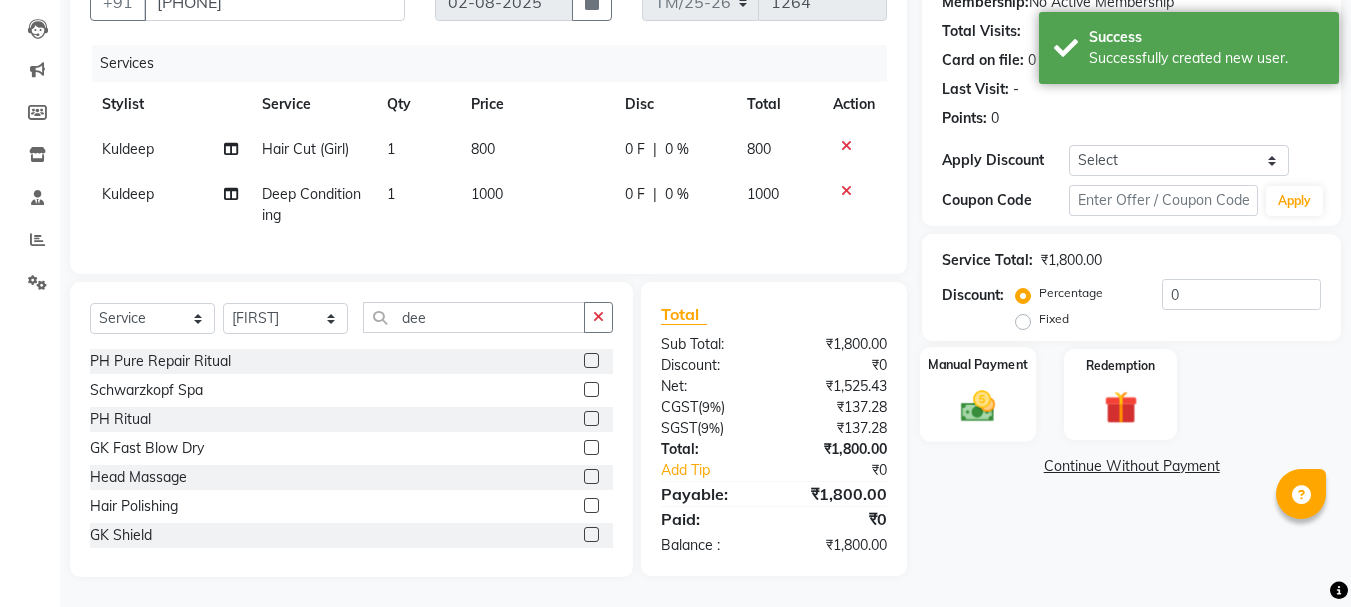 click 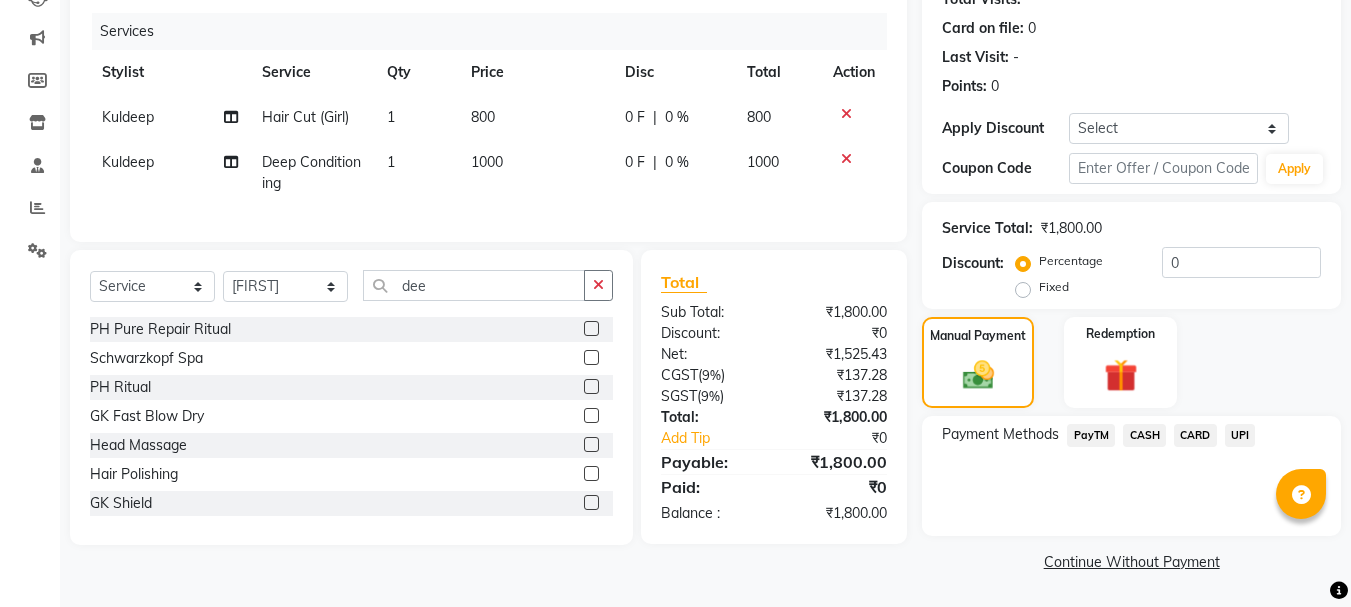 click on "UPI" 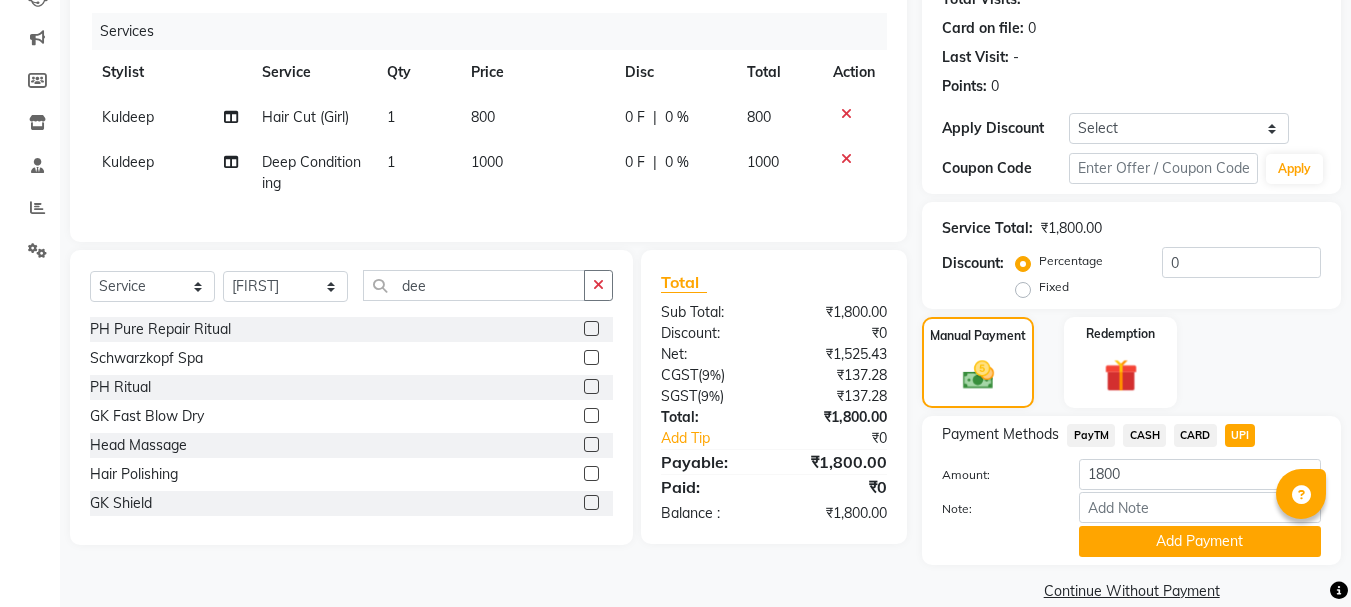 scroll, scrollTop: 264, scrollLeft: 0, axis: vertical 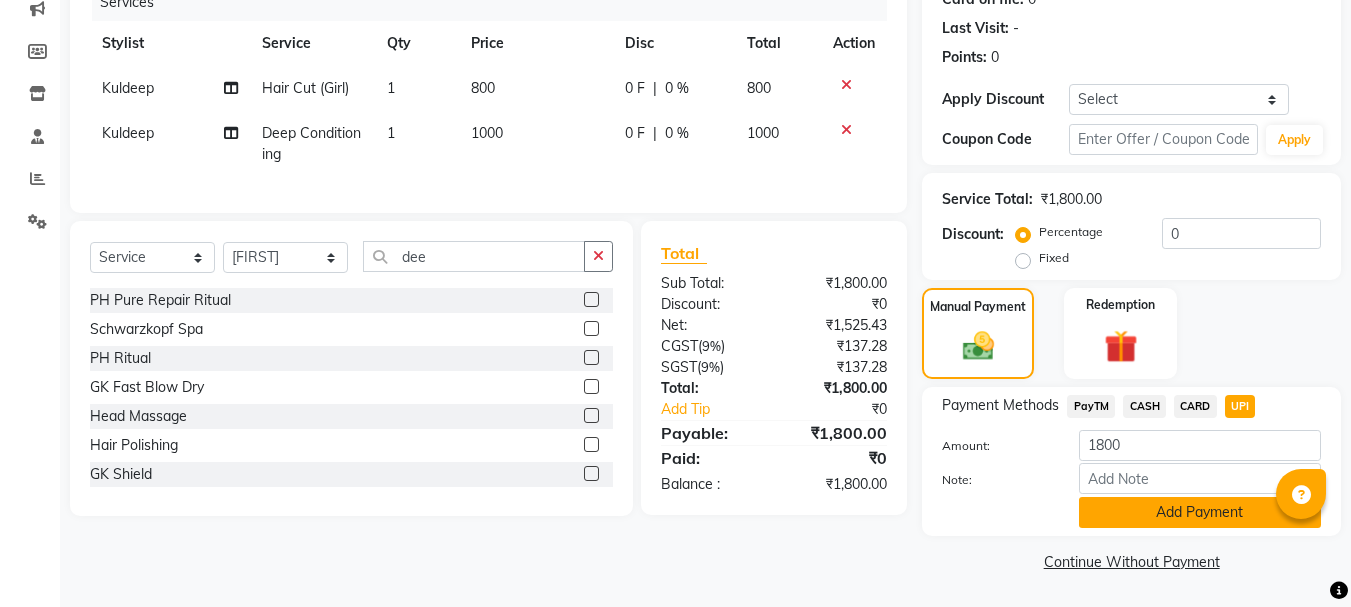 click on "Add Payment" 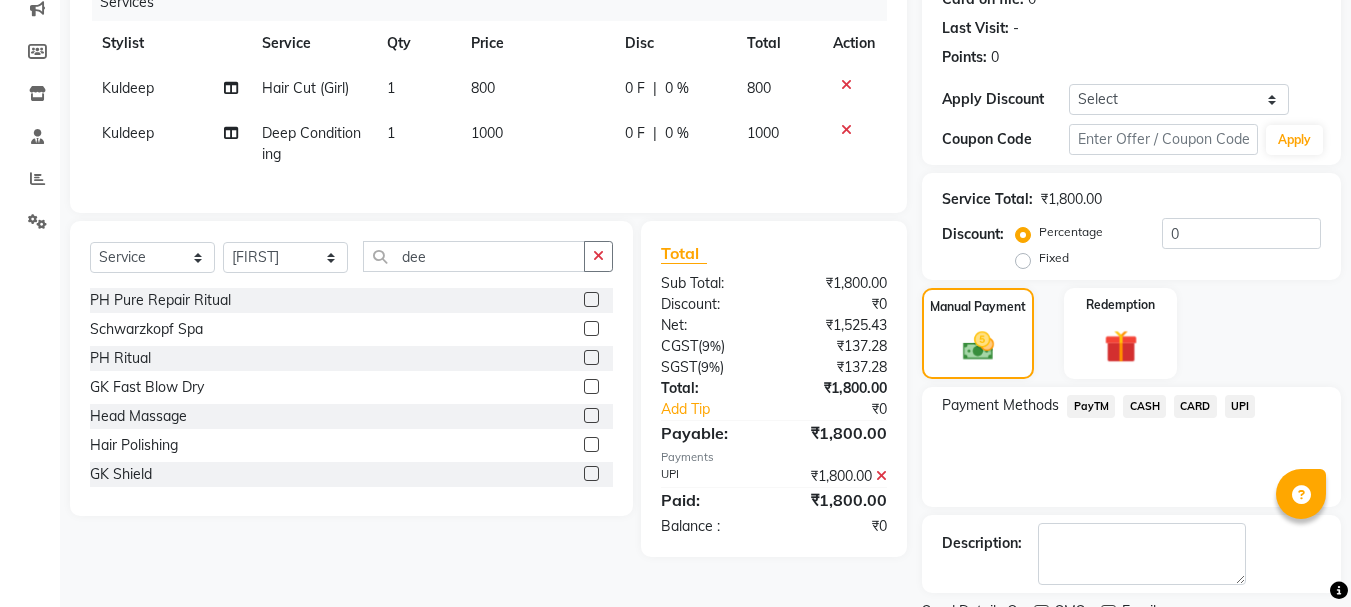 scroll, scrollTop: 348, scrollLeft: 0, axis: vertical 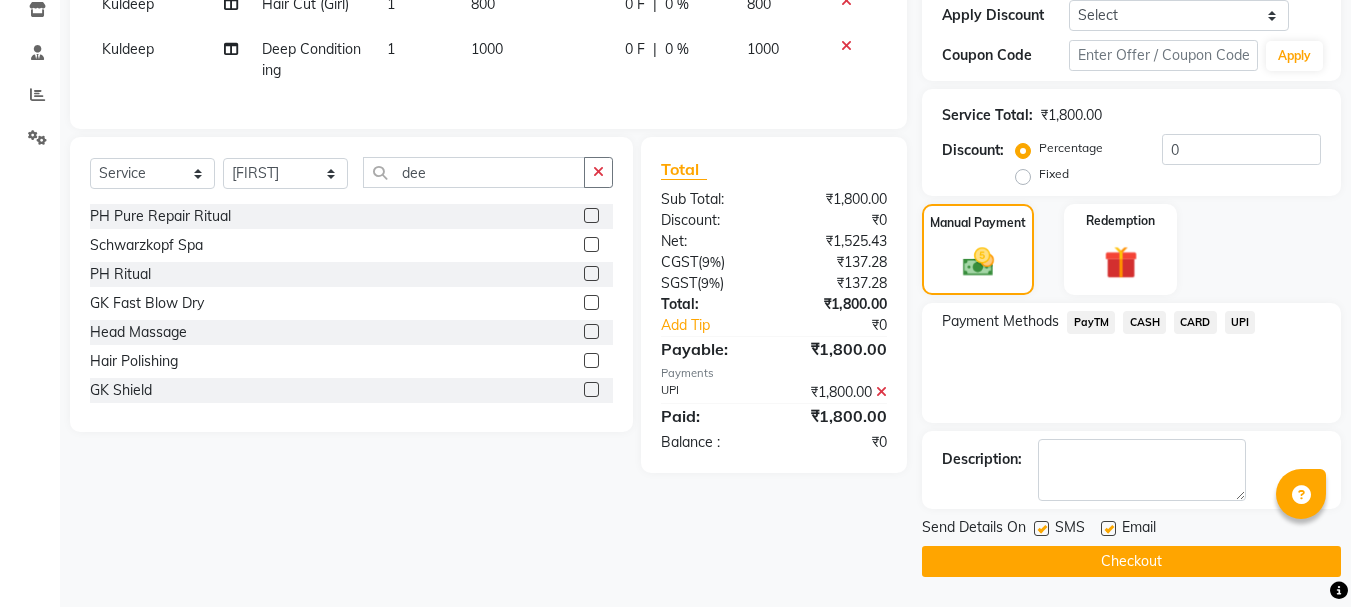 click on "Checkout" 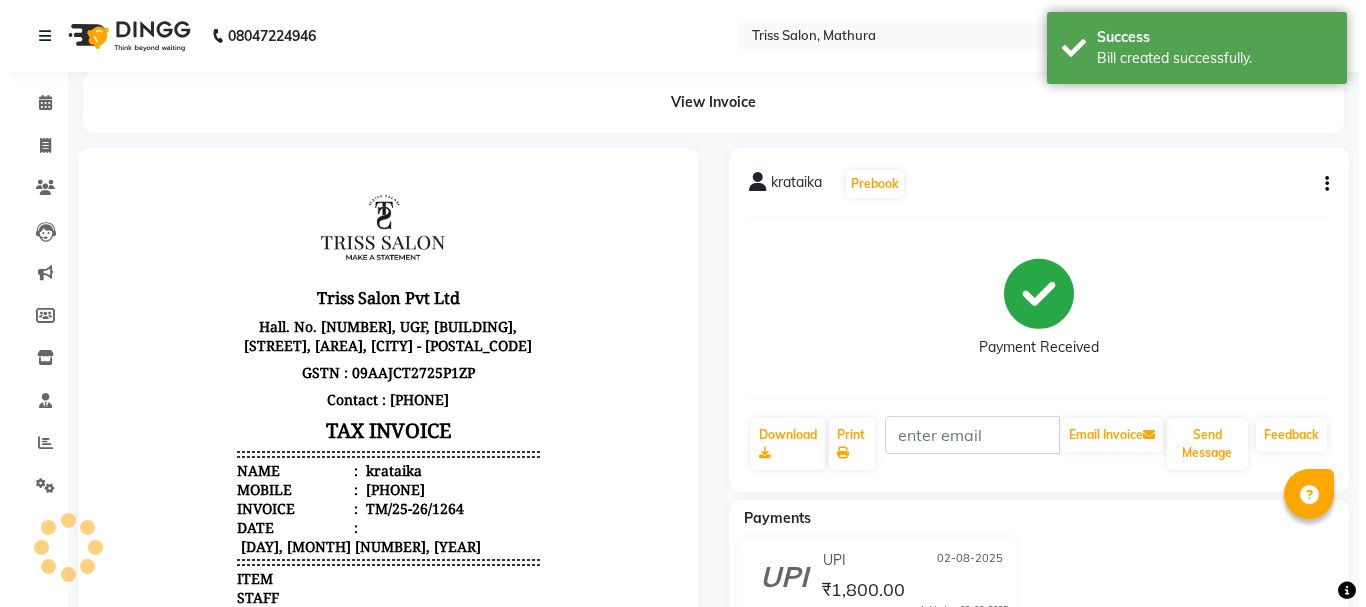 scroll, scrollTop: 0, scrollLeft: 0, axis: both 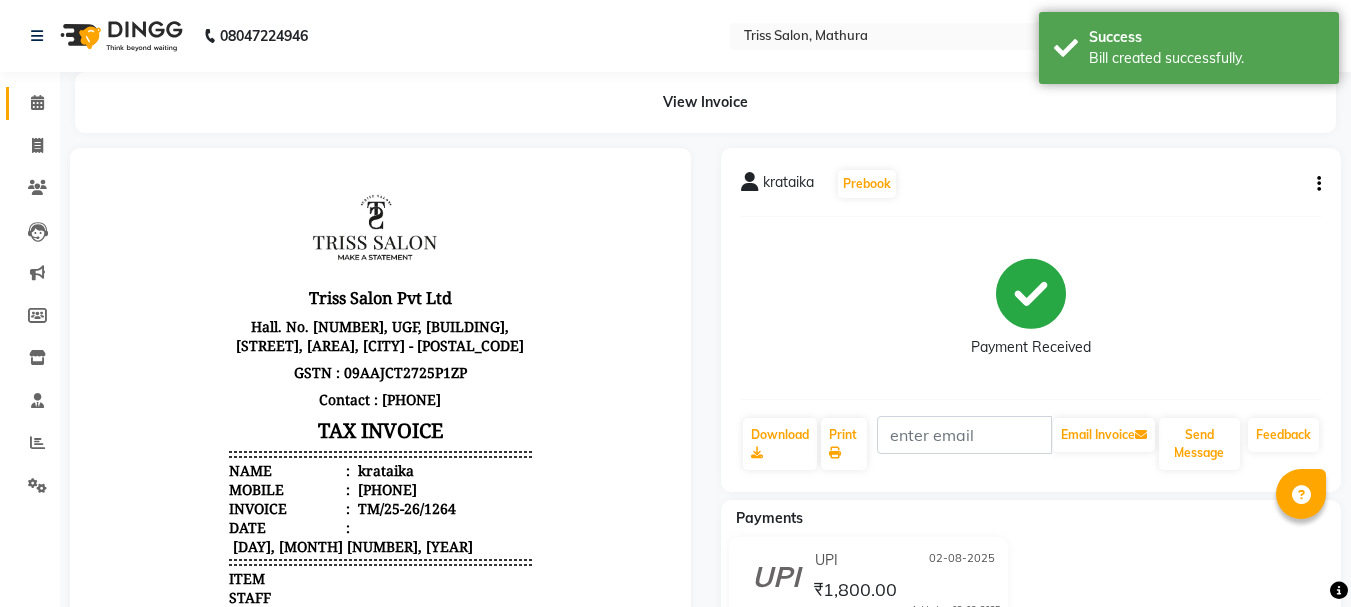 click 